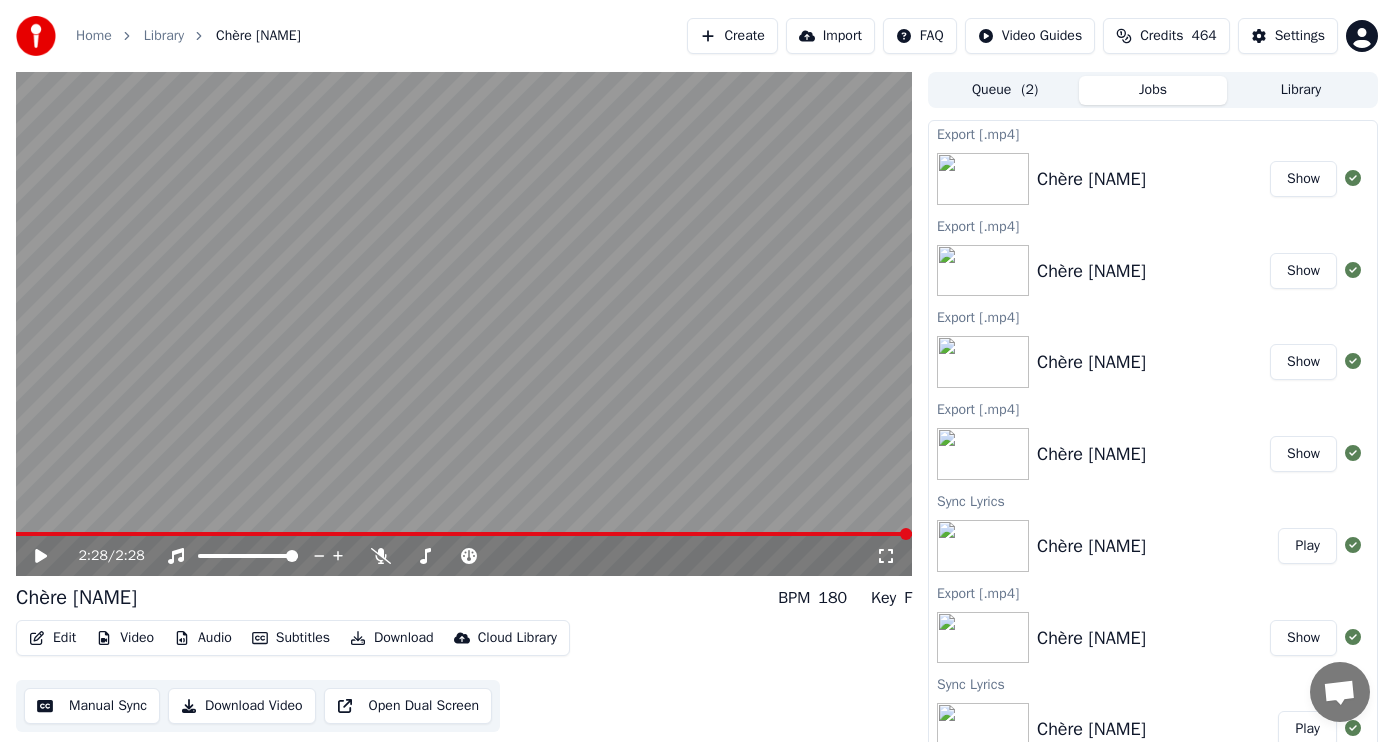 scroll, scrollTop: 8, scrollLeft: 0, axis: vertical 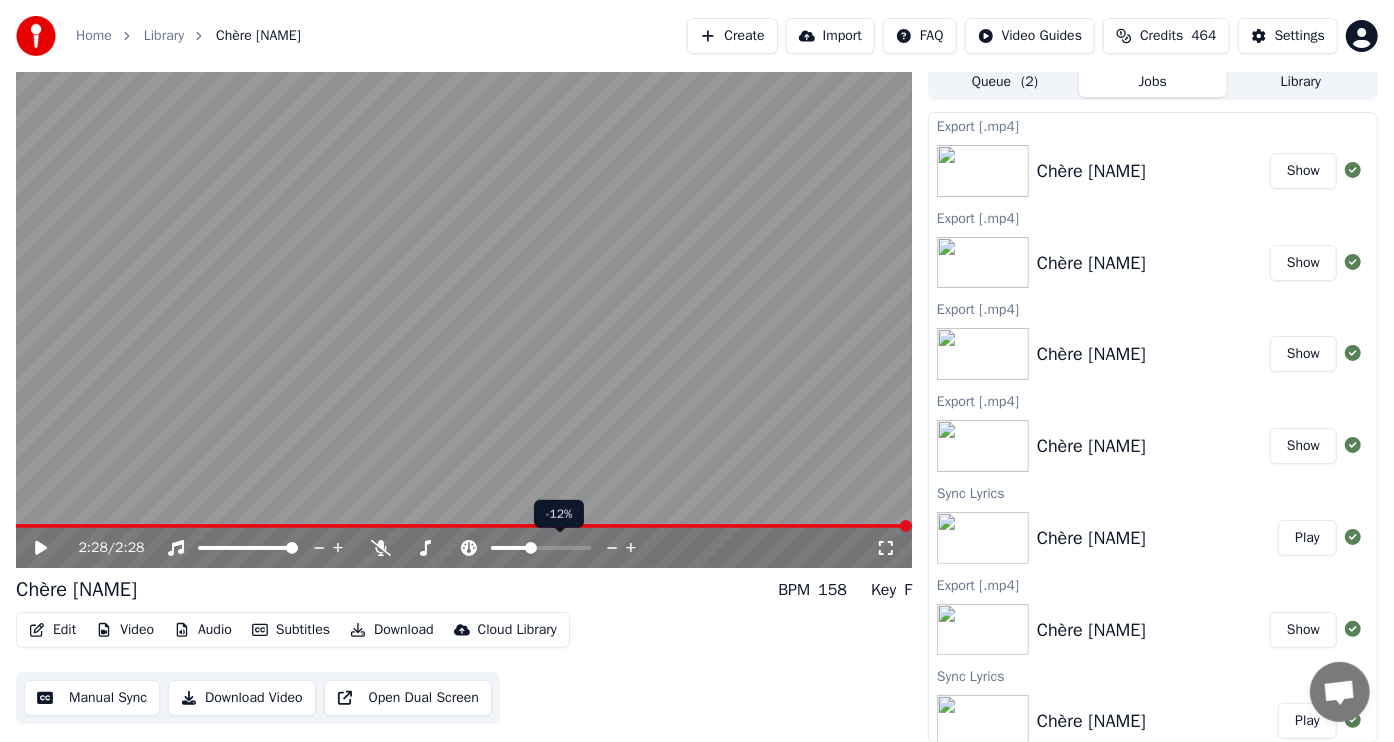 click at bounding box center [510, 548] 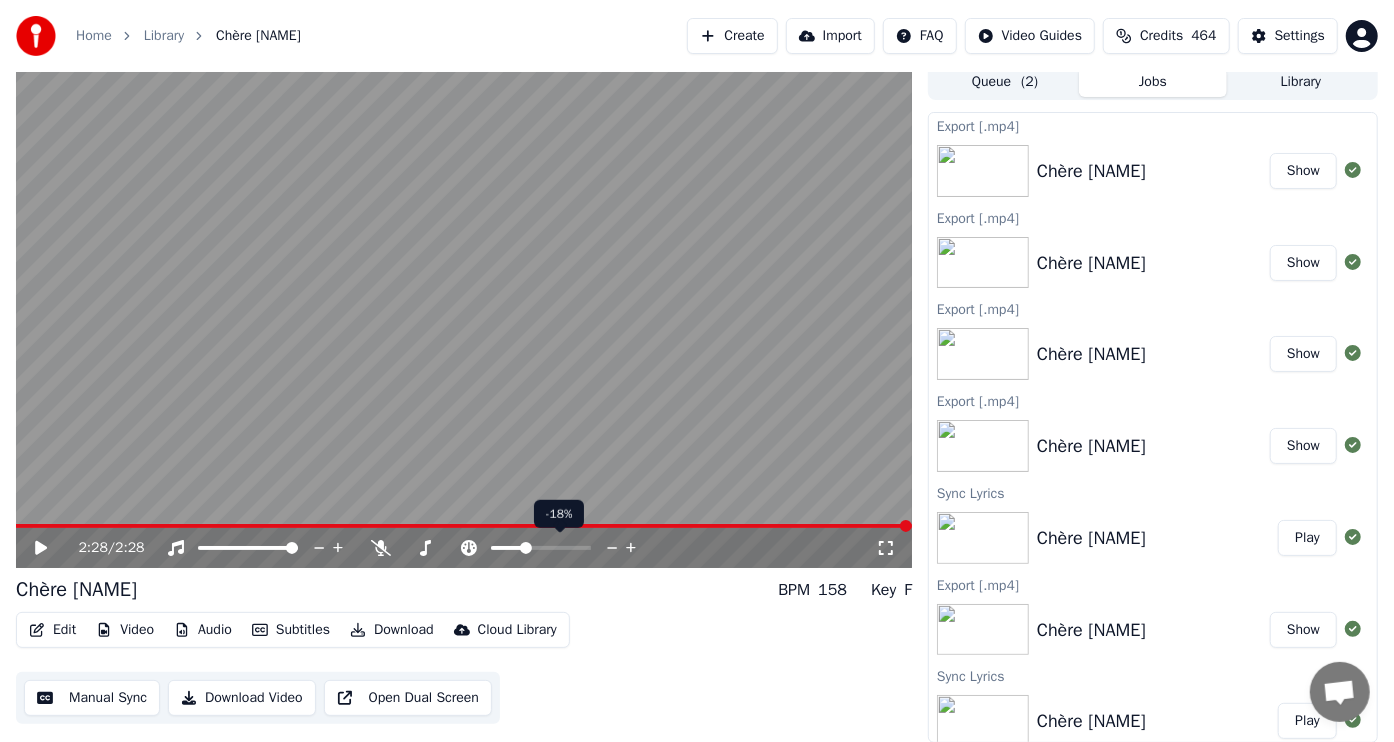 click at bounding box center [507, 548] 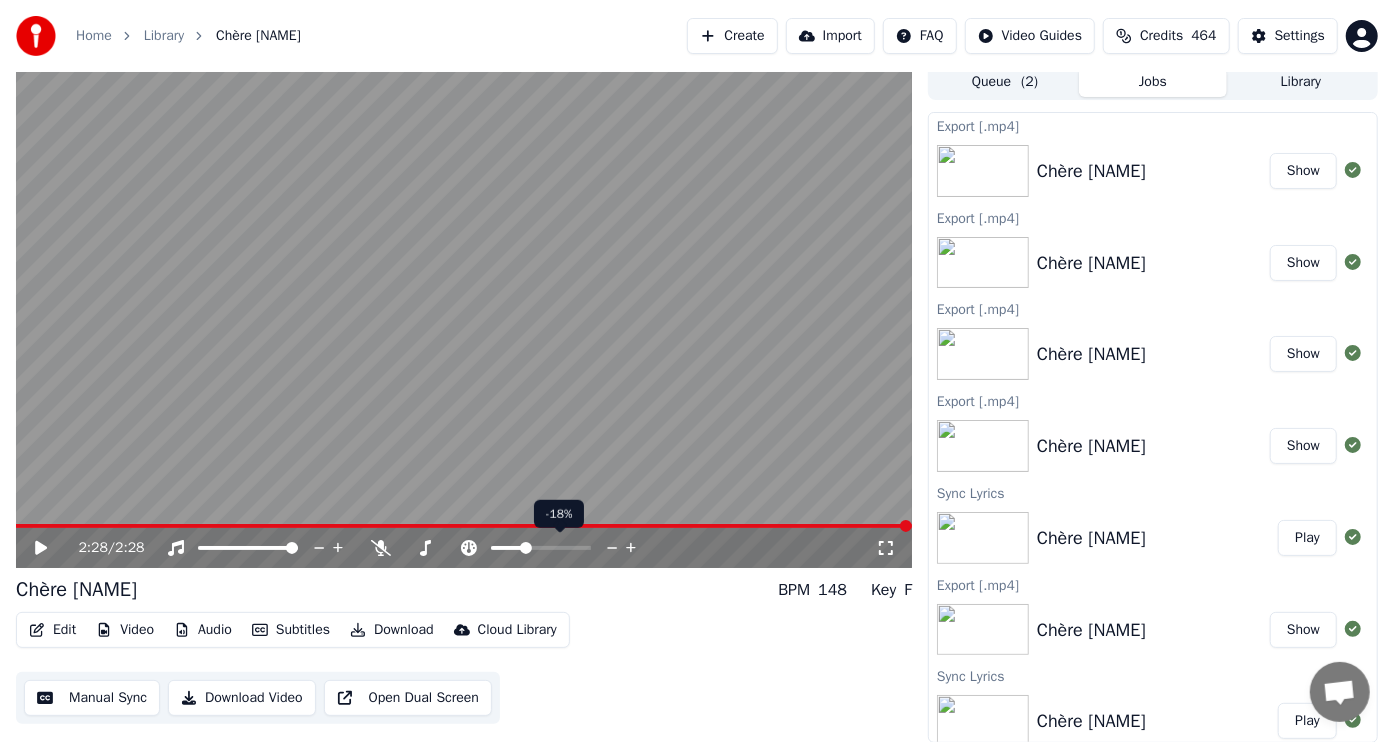 click at bounding box center [526, 548] 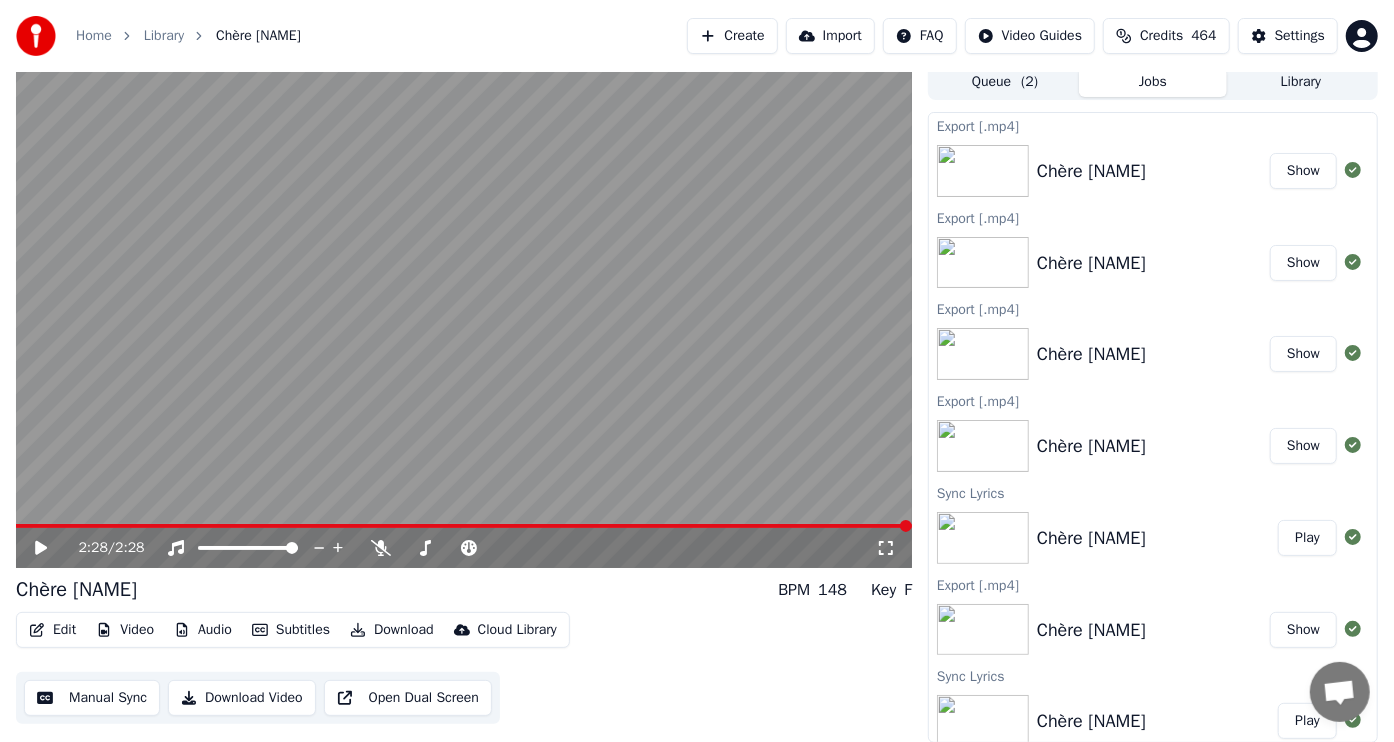 click 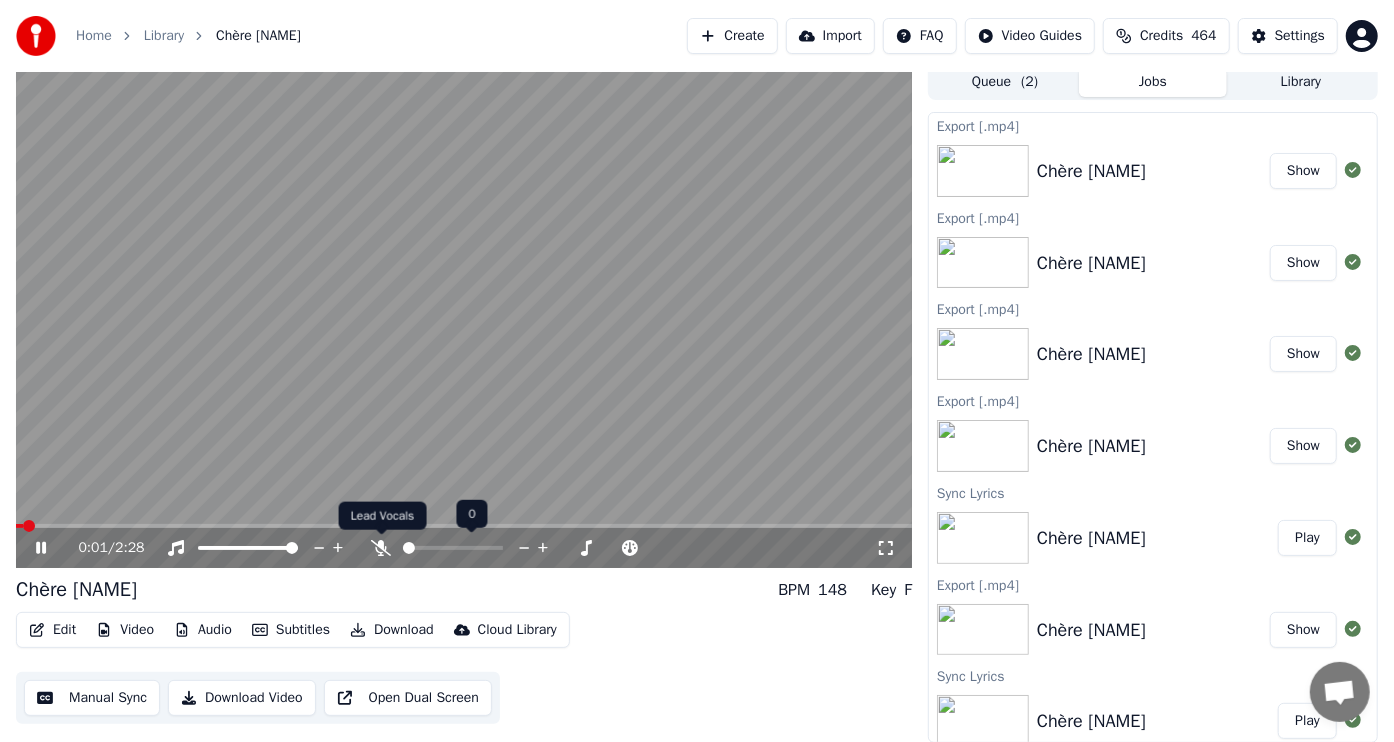 click 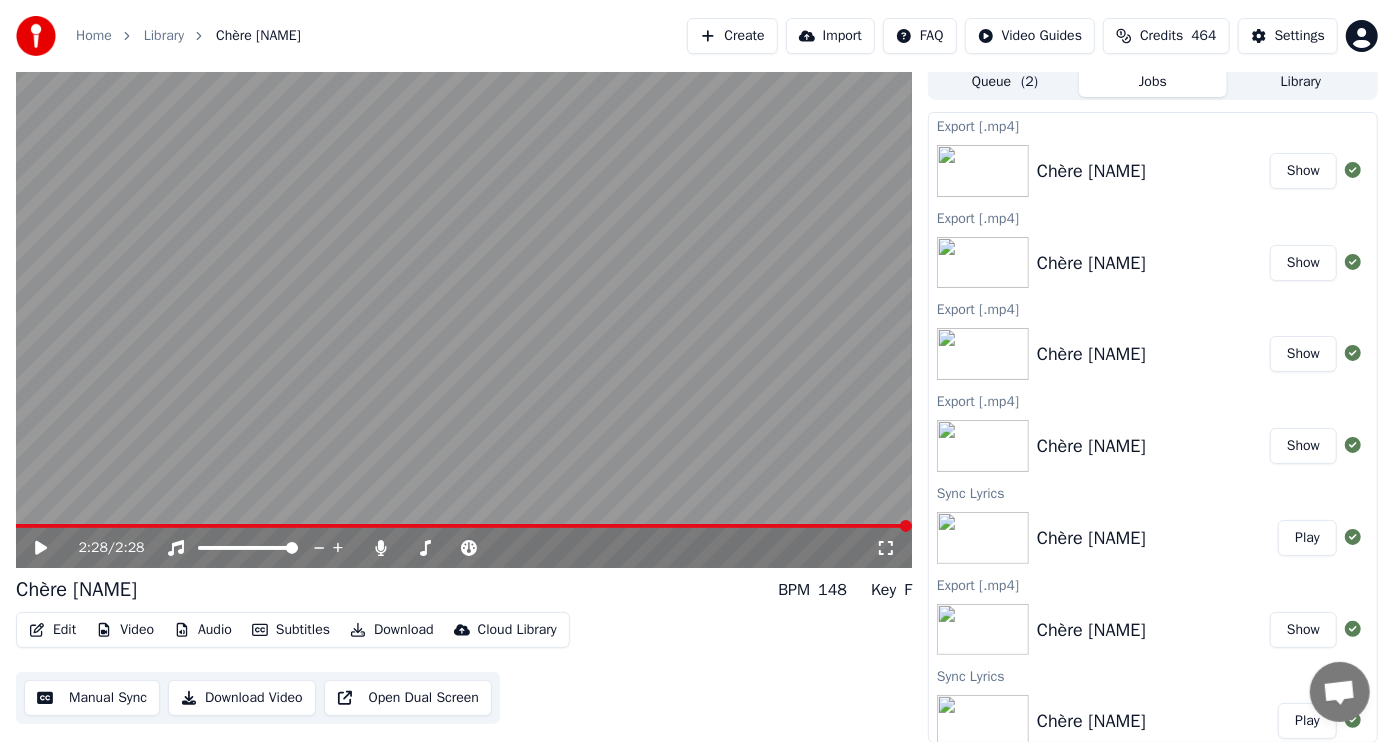 click 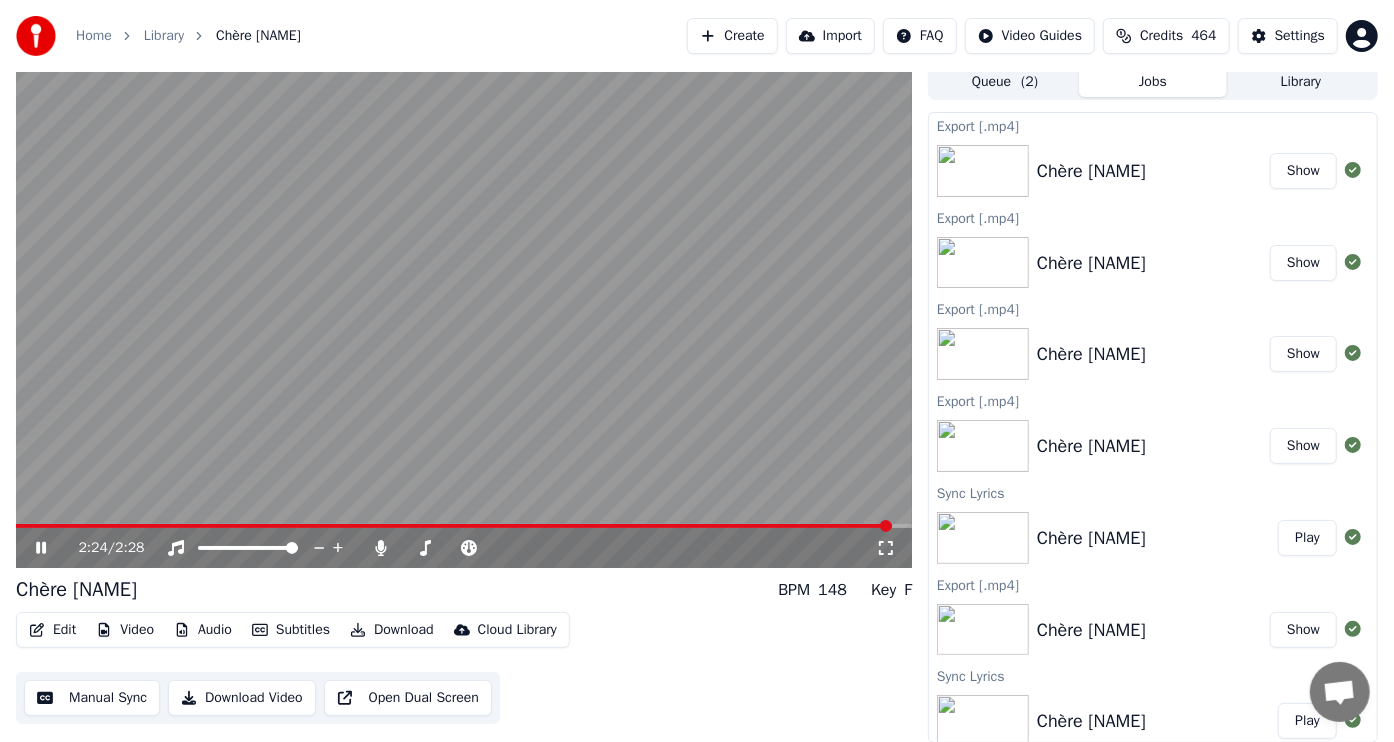 click 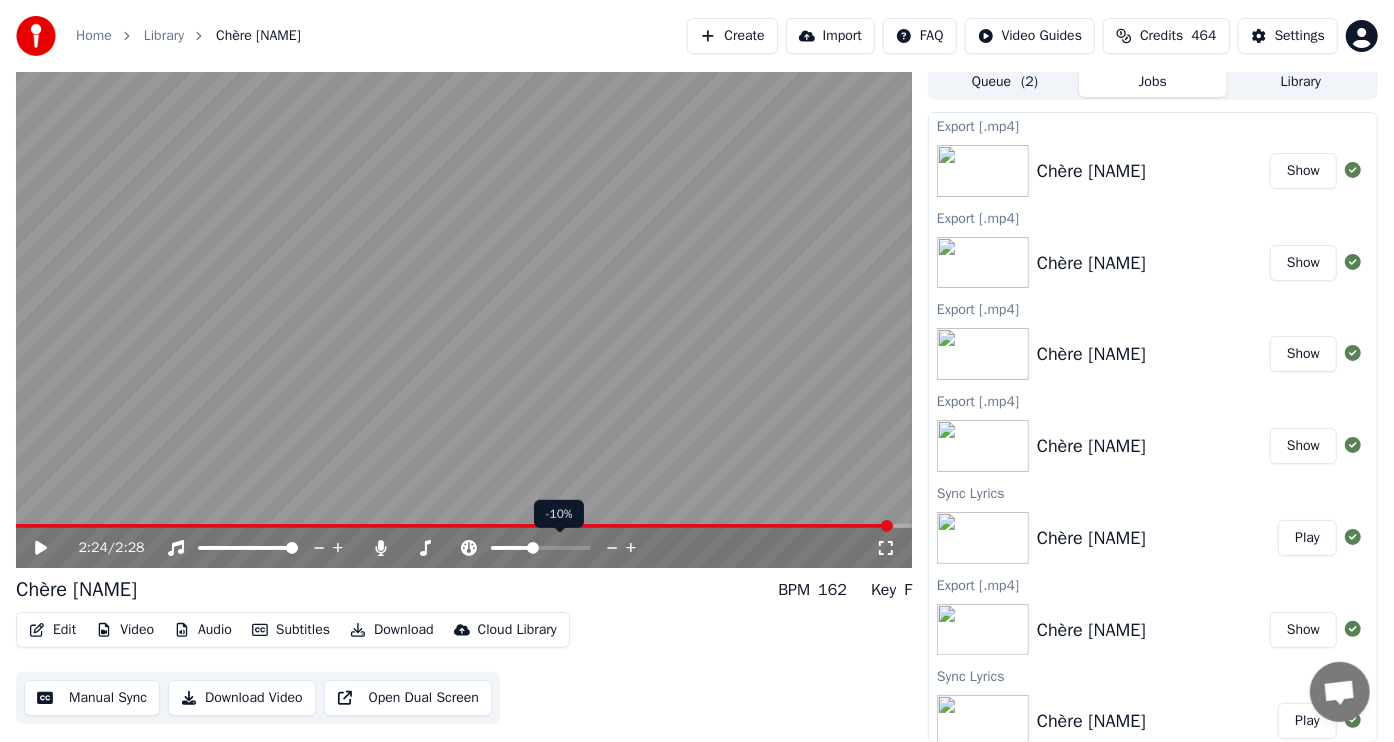 click at bounding box center (533, 548) 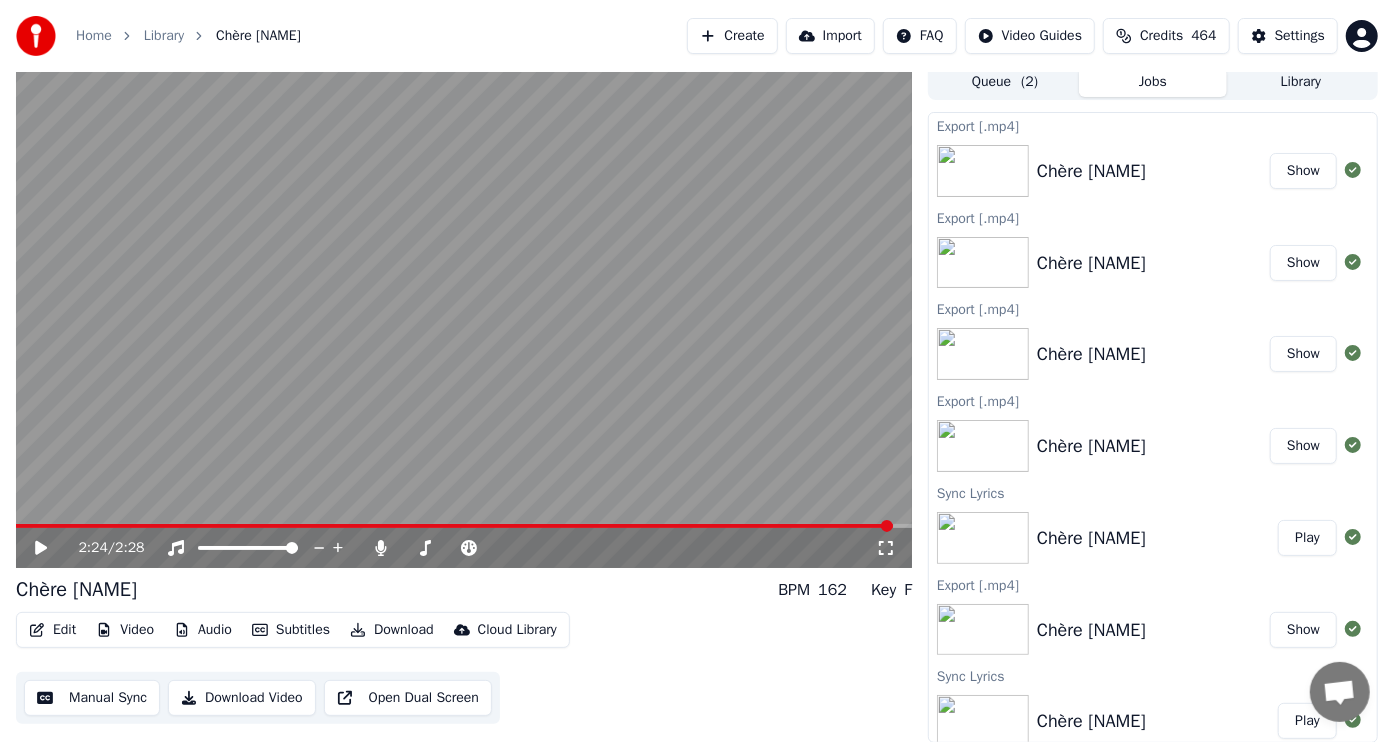 click 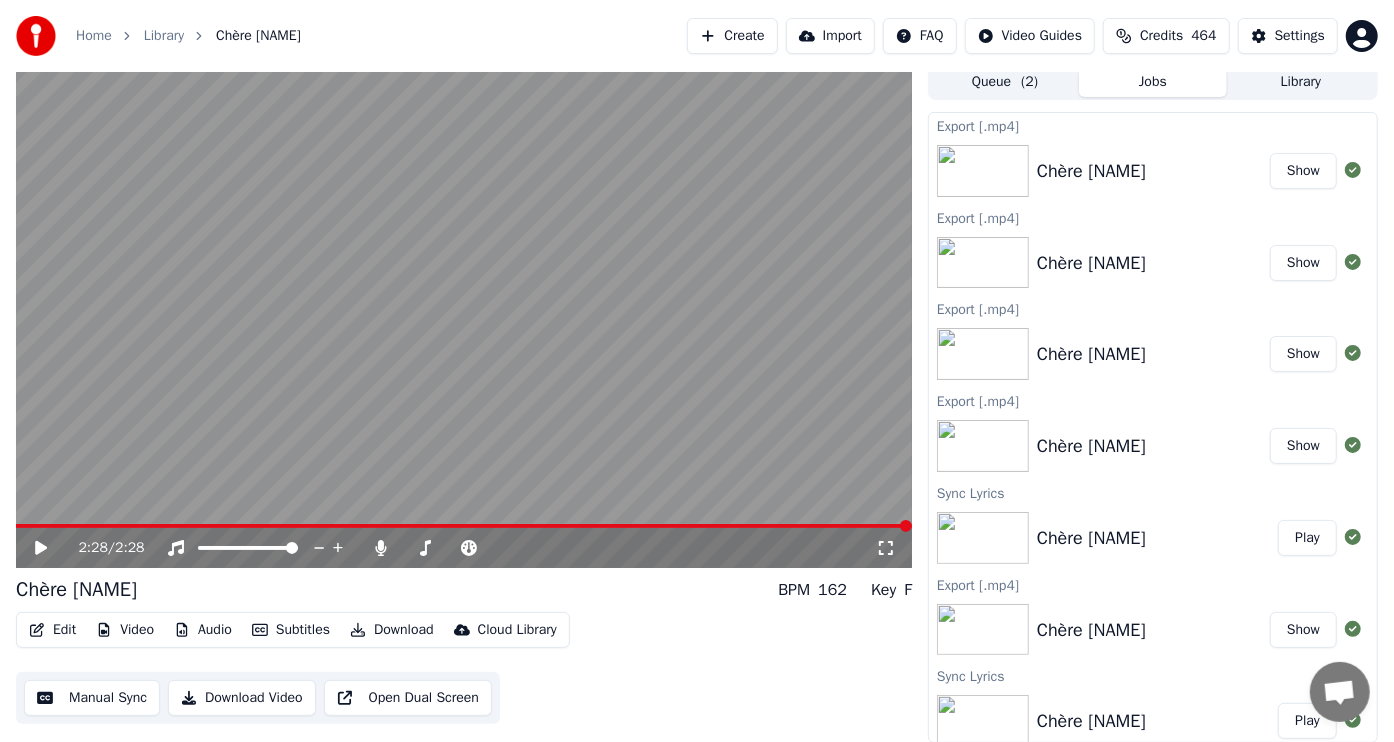 click 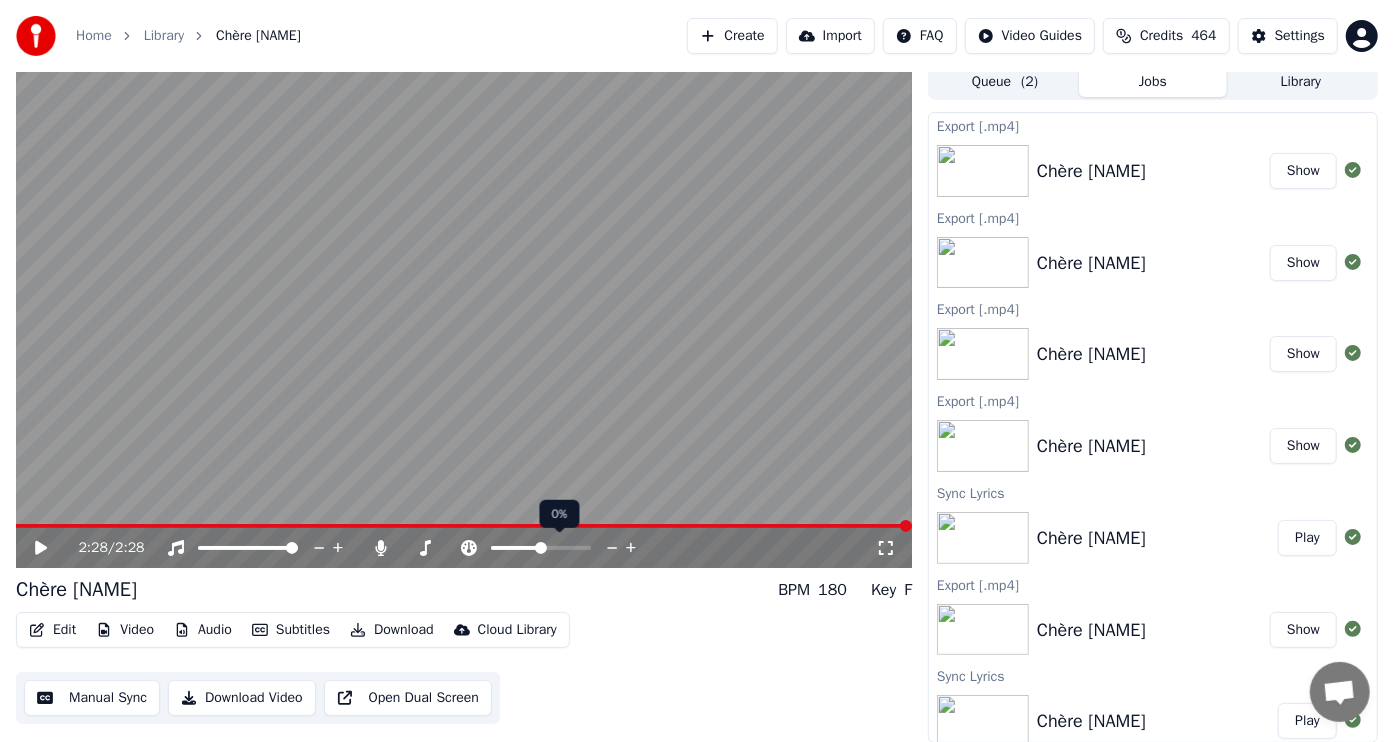 click at bounding box center [541, 548] 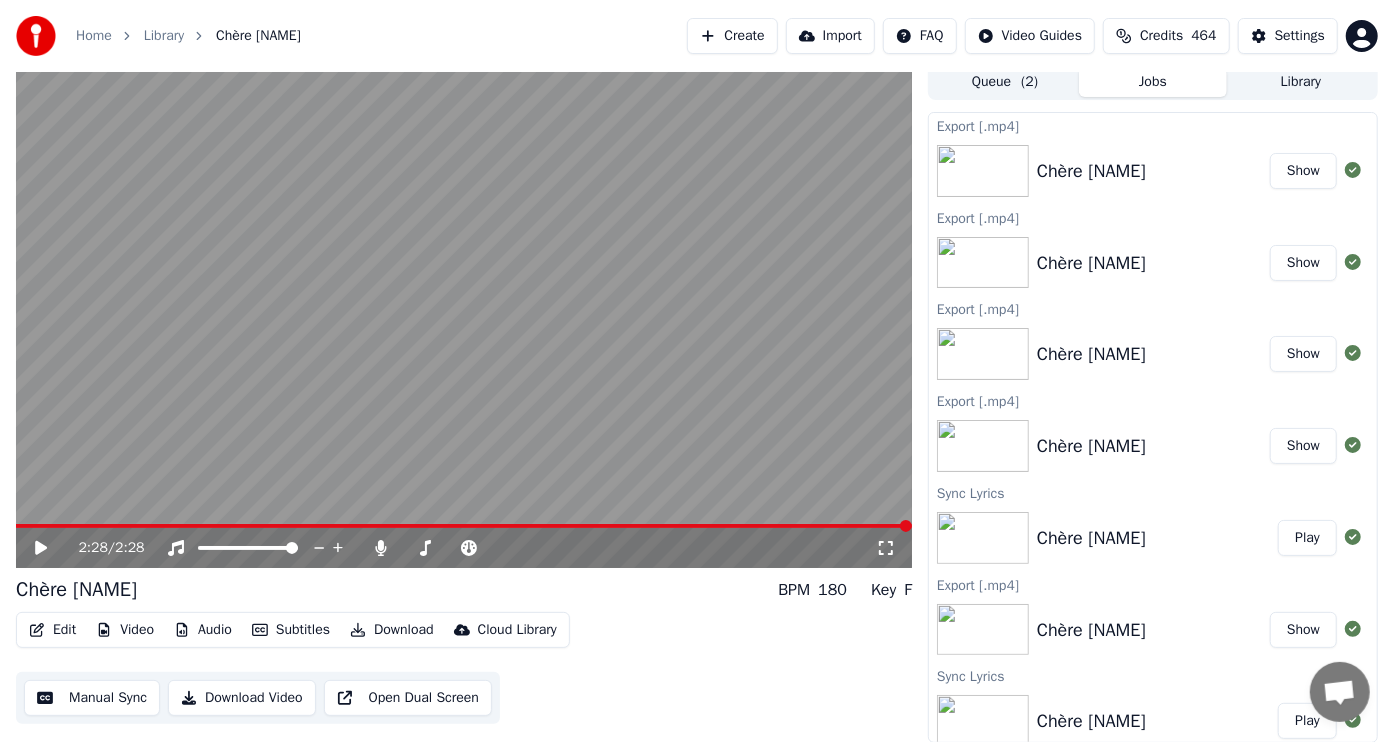 click 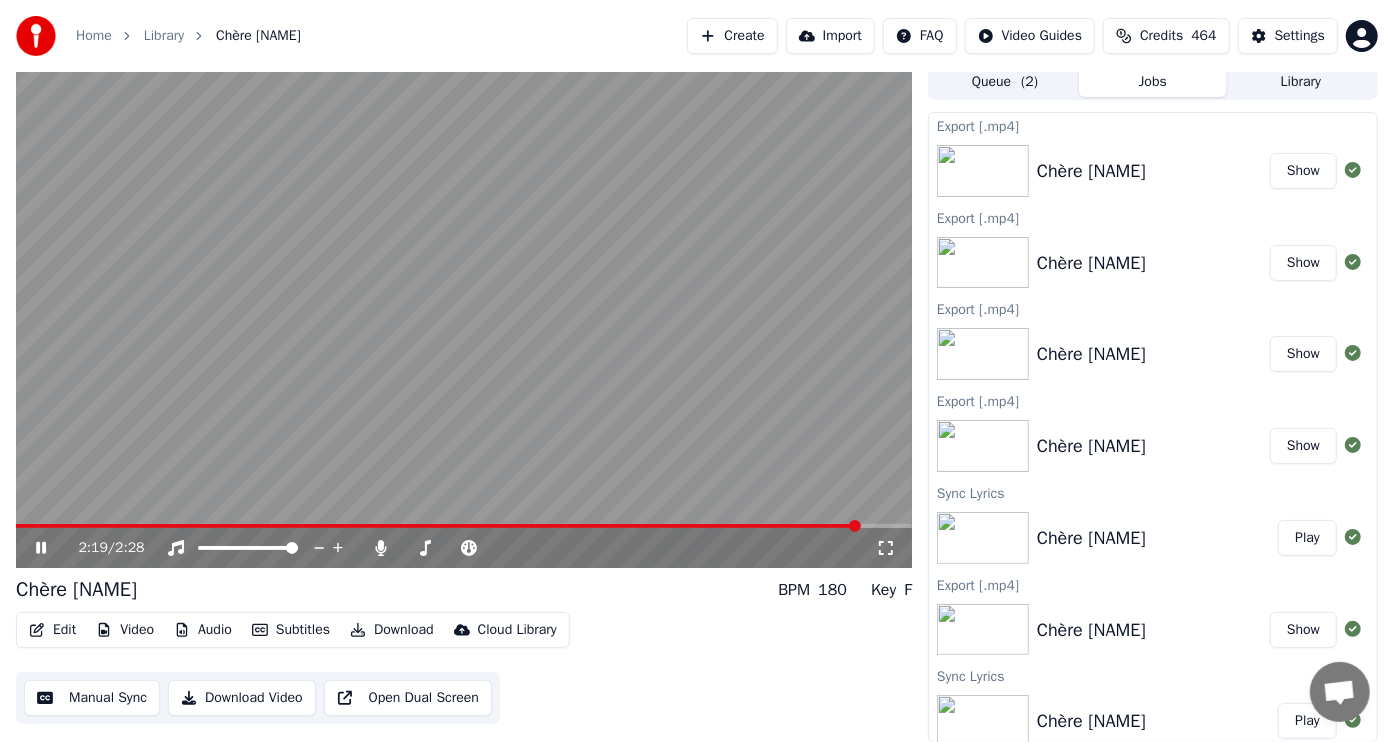 scroll, scrollTop: 0, scrollLeft: 0, axis: both 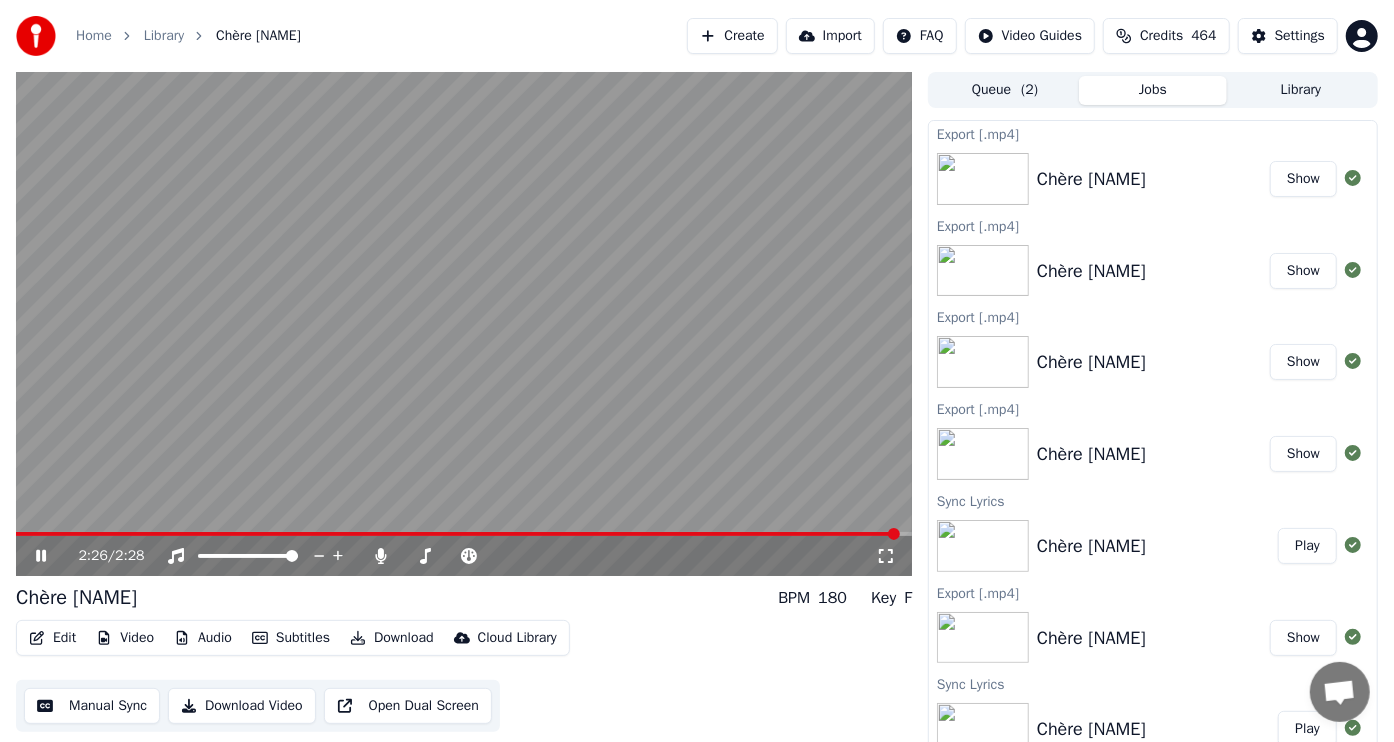click 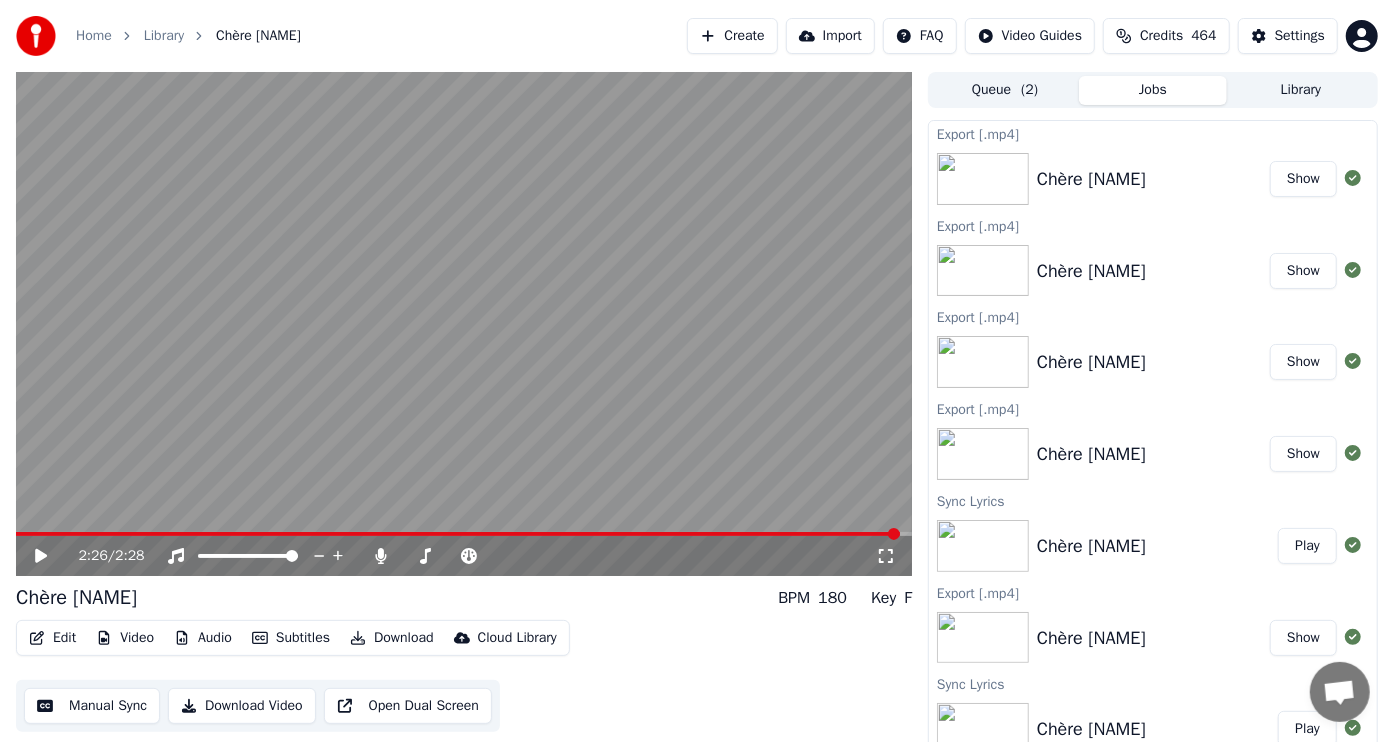 click at bounding box center [458, 534] 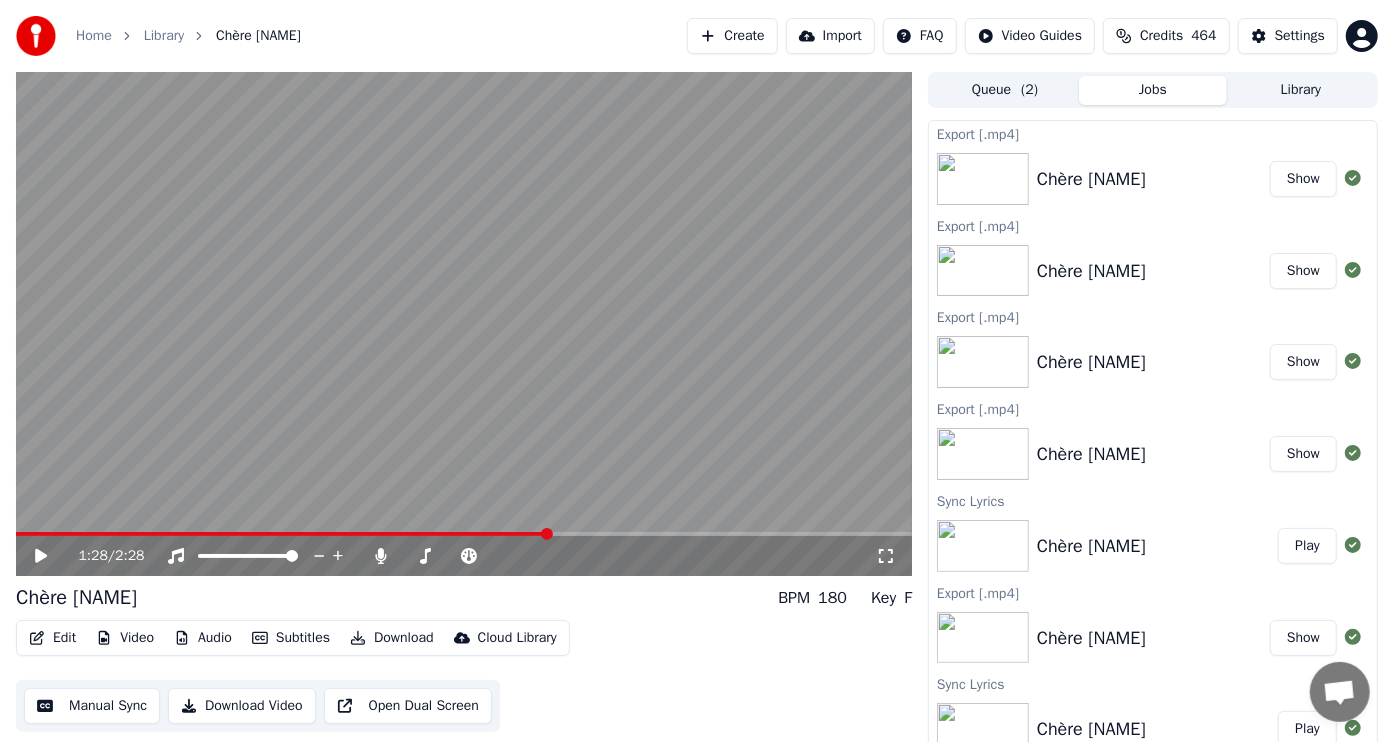 click 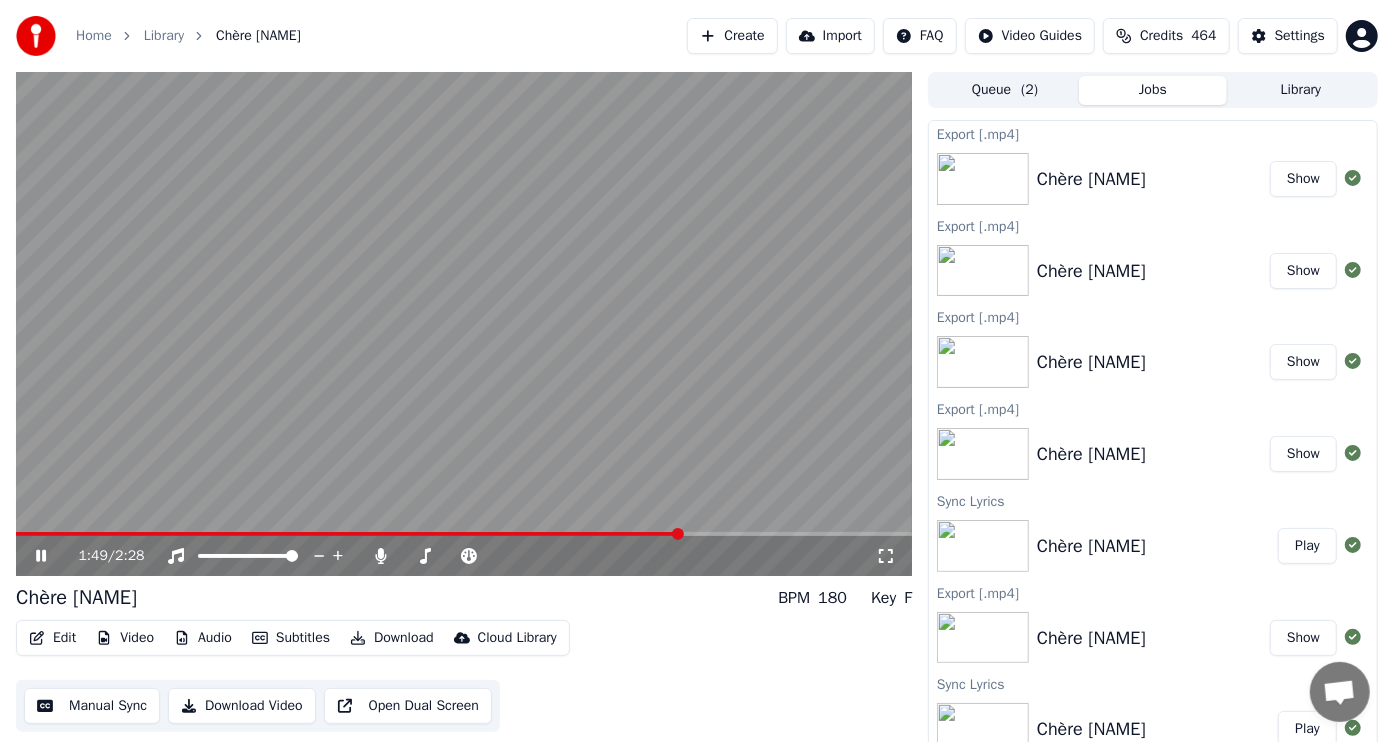 click 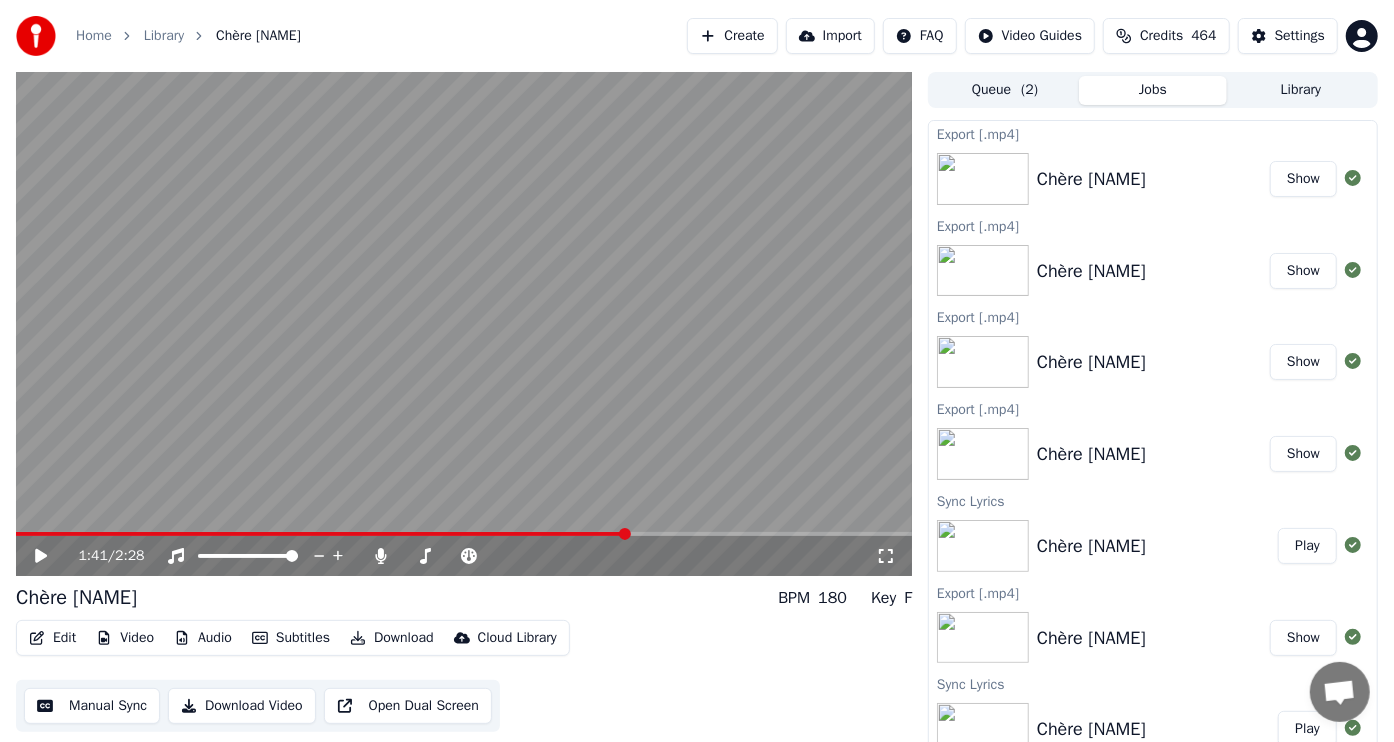 click at bounding box center [625, 534] 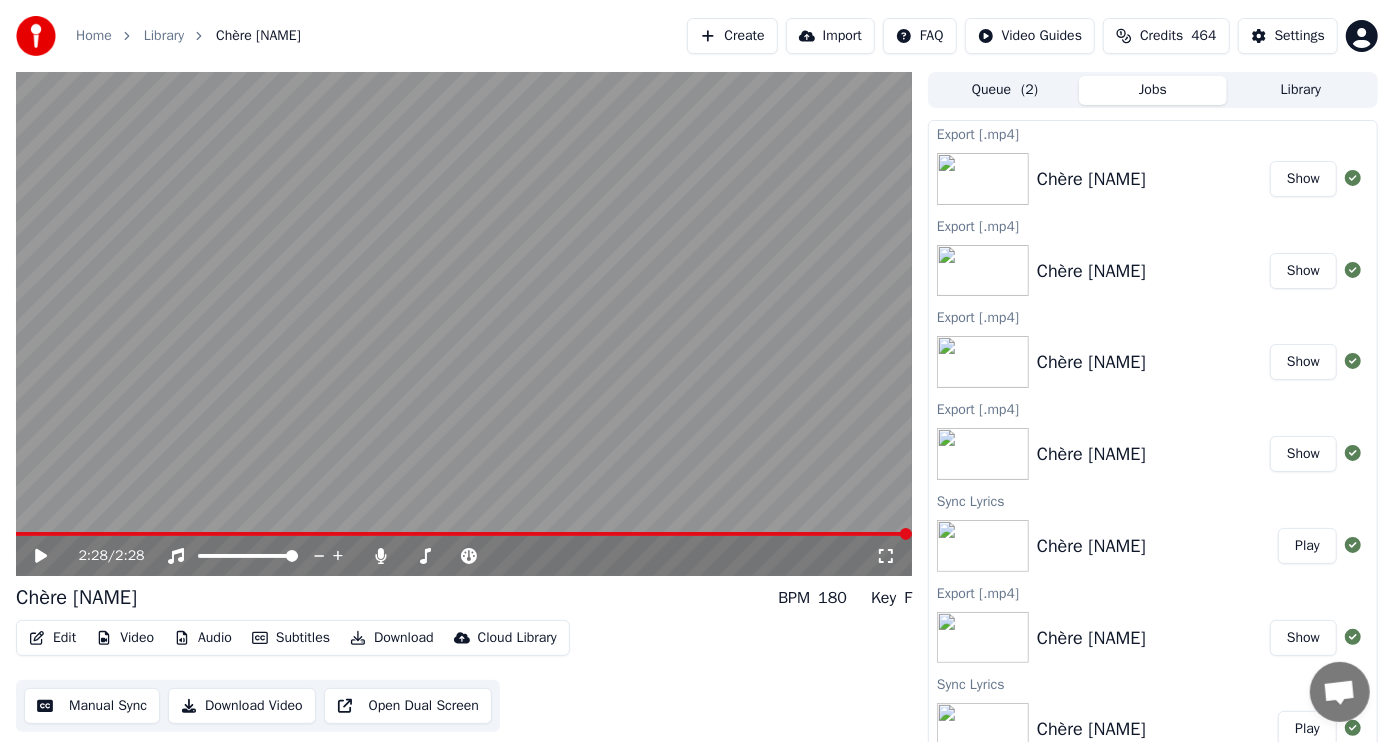 click 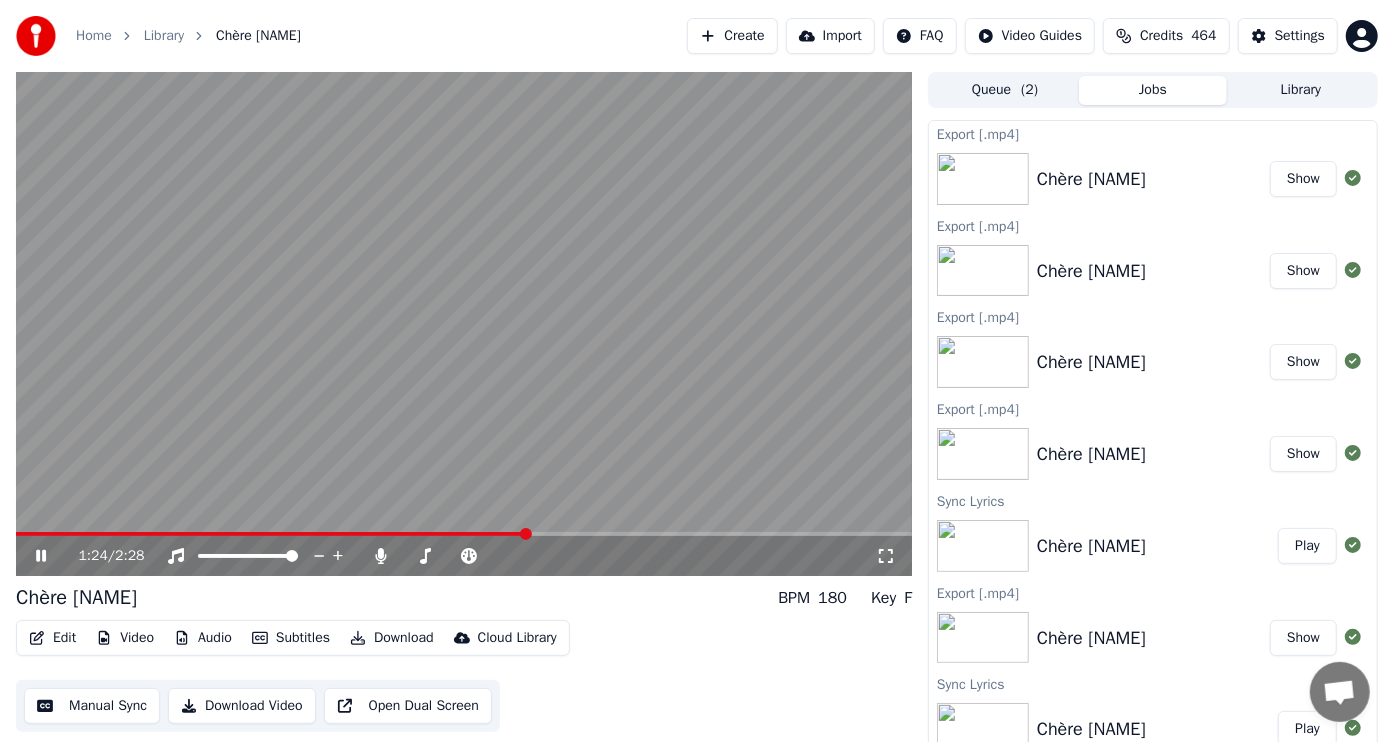 click 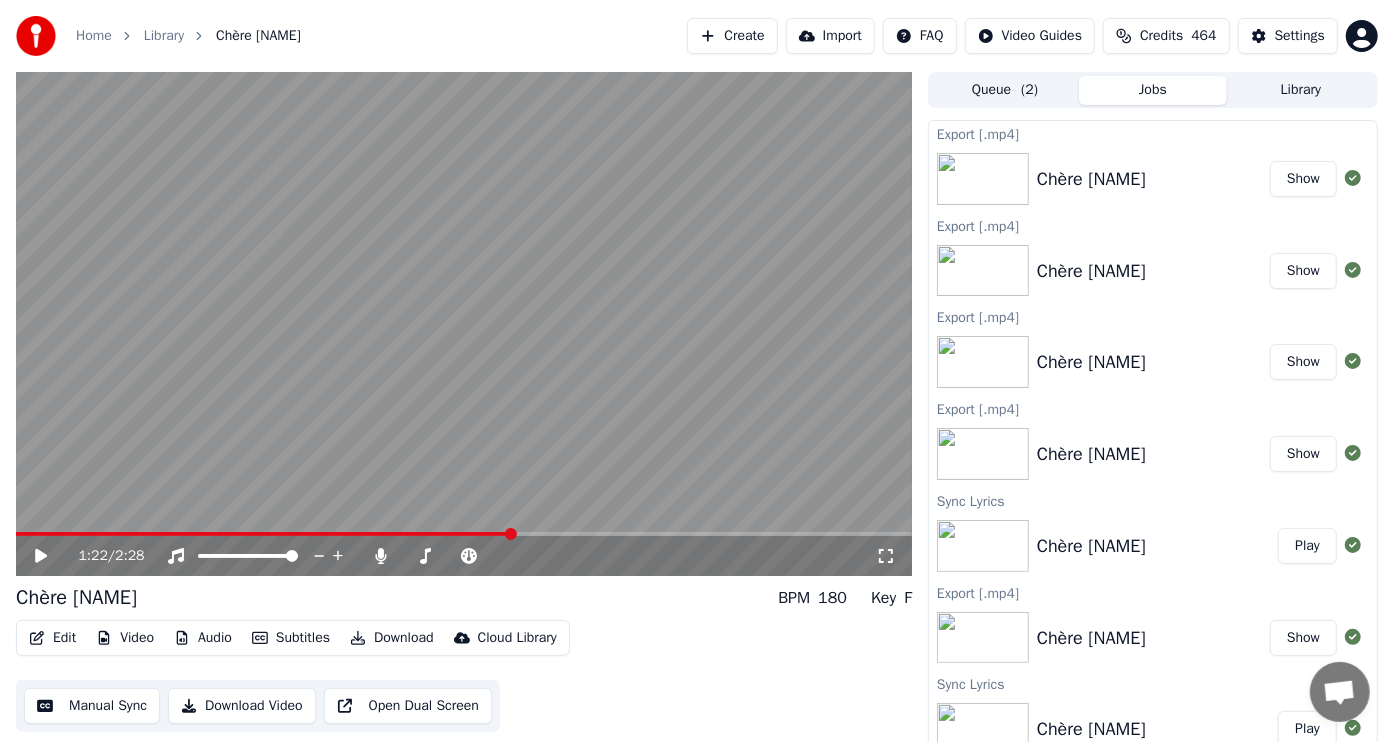 click at bounding box center (511, 534) 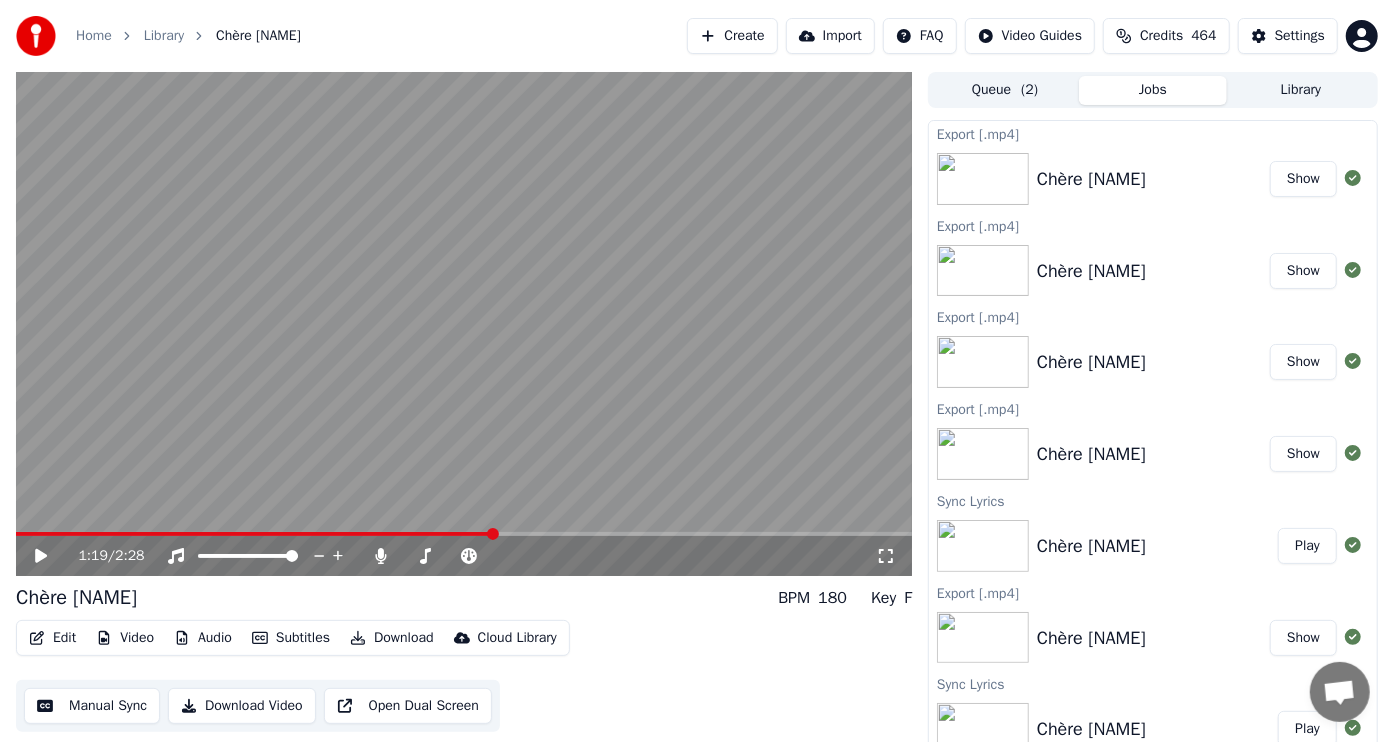 click at bounding box center (255, 534) 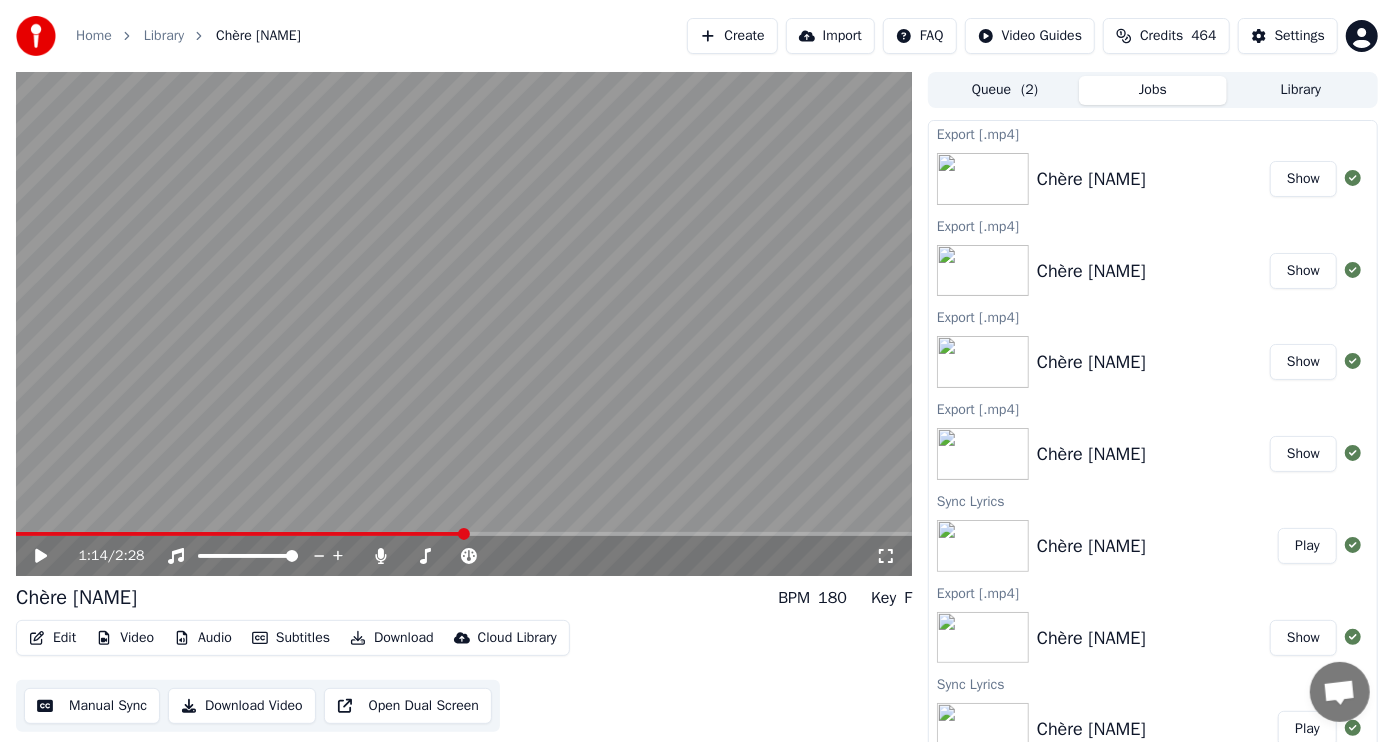 click at bounding box center (464, 534) 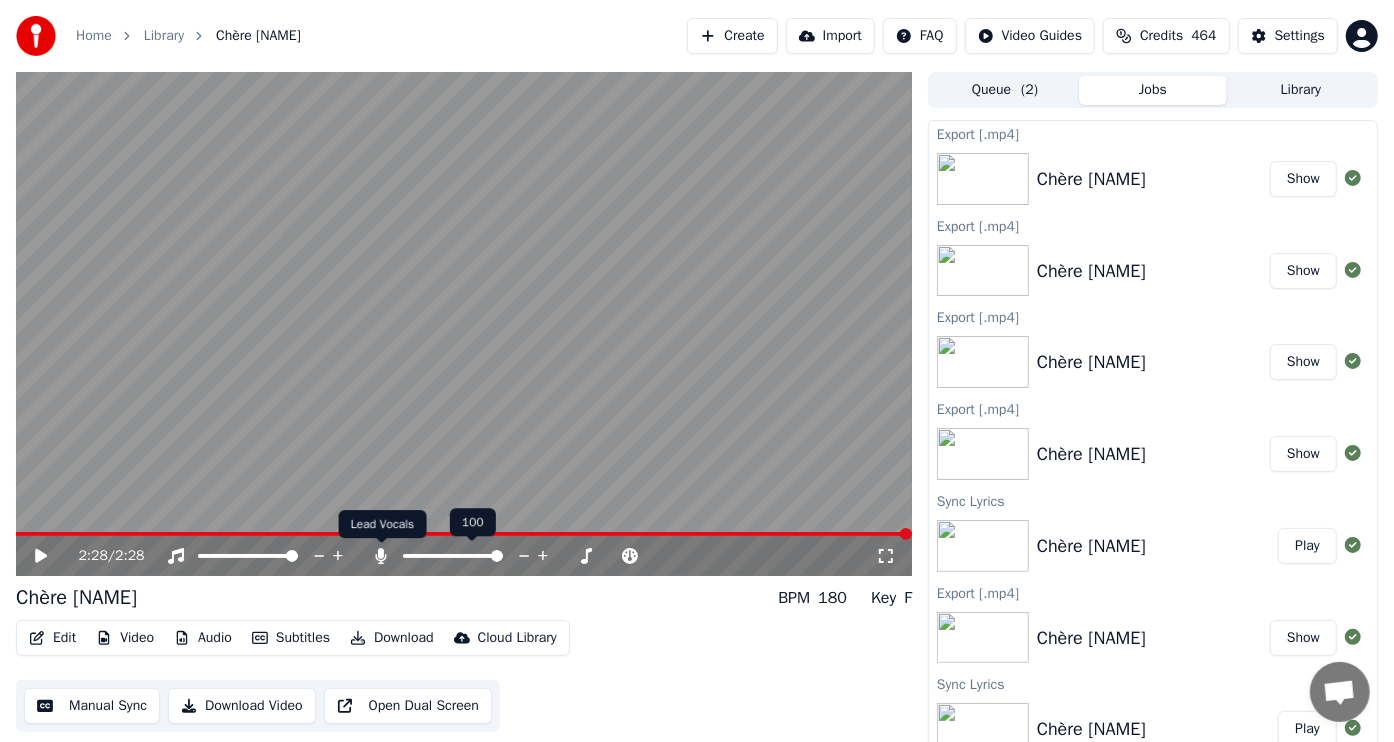 click 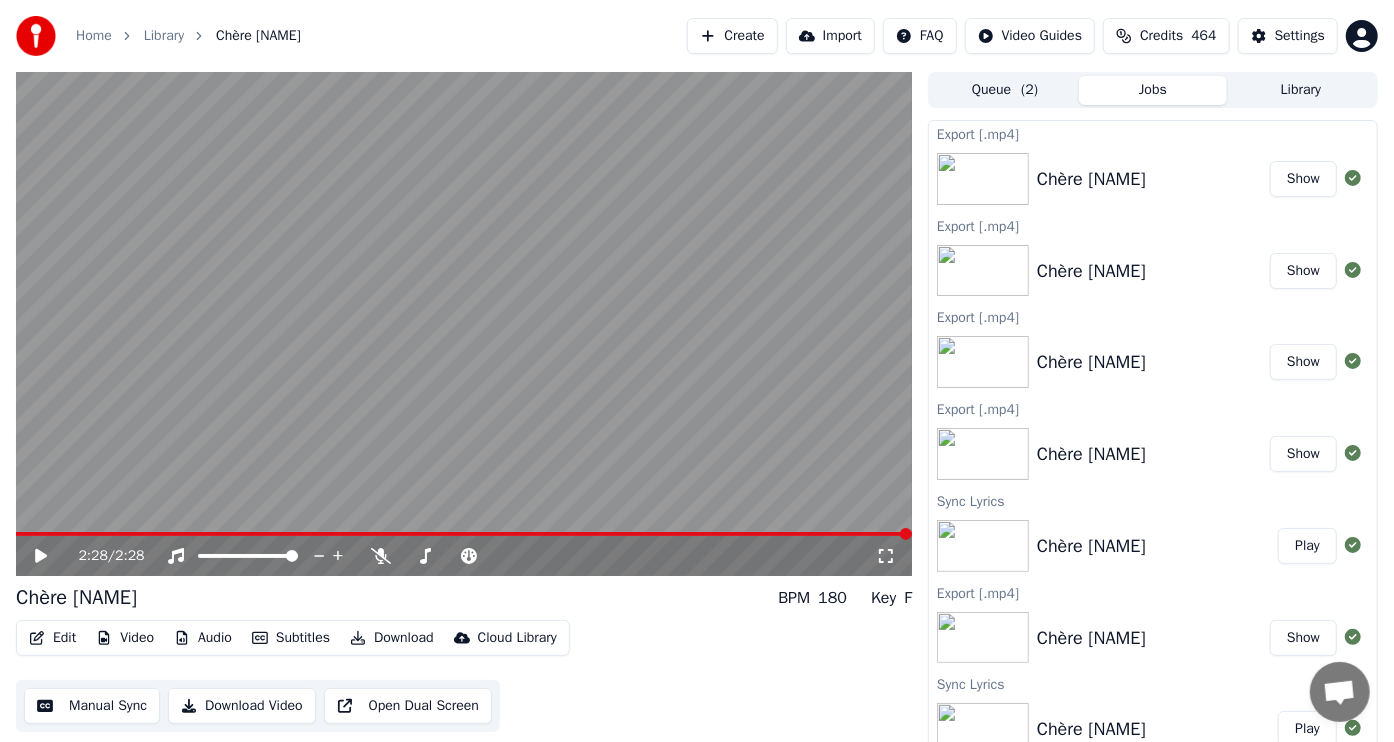 click 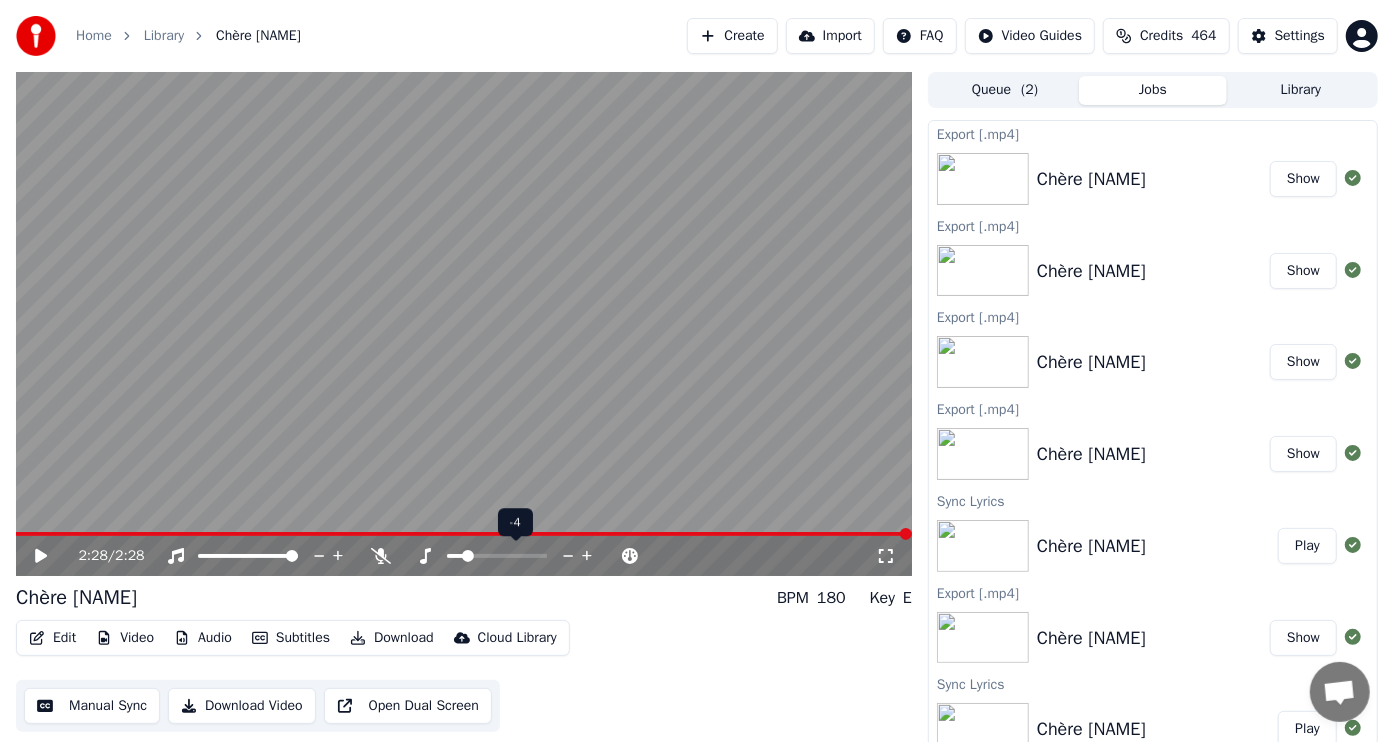 click at bounding box center [468, 556] 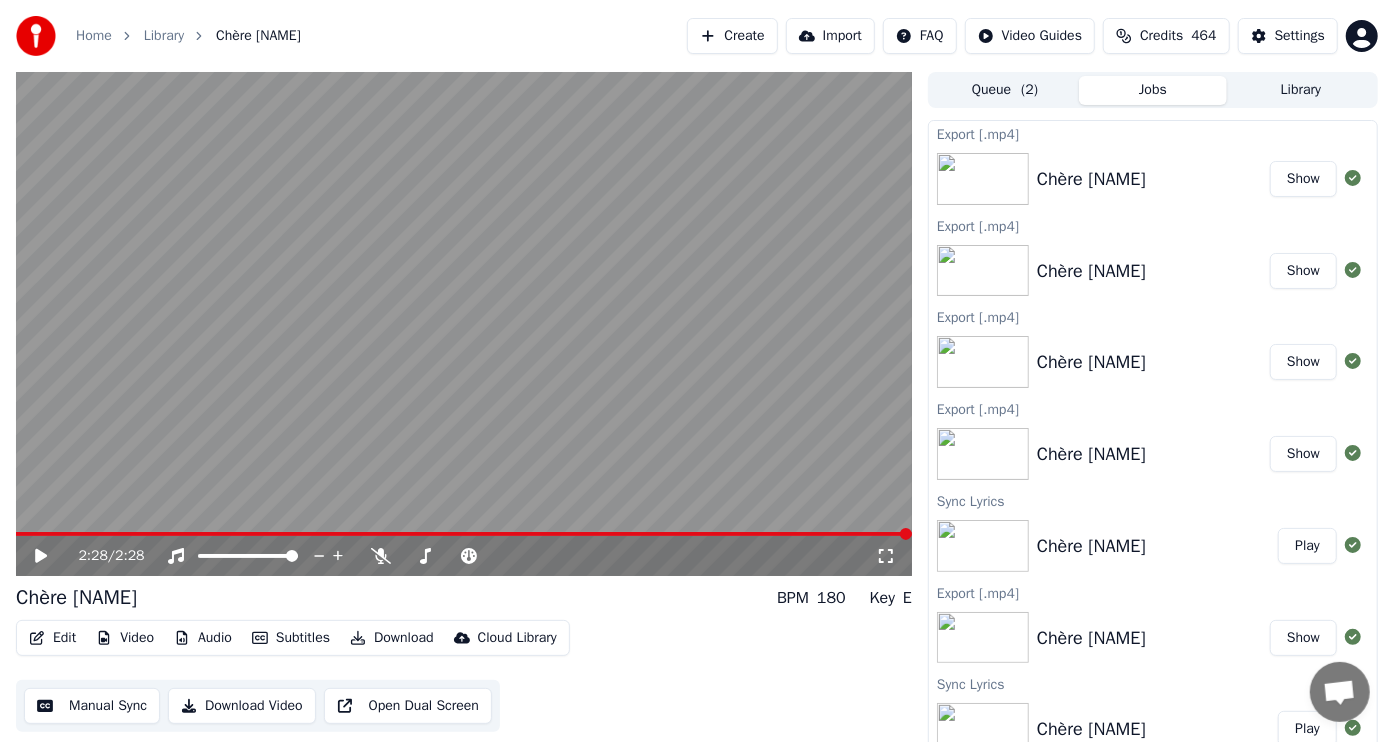 click 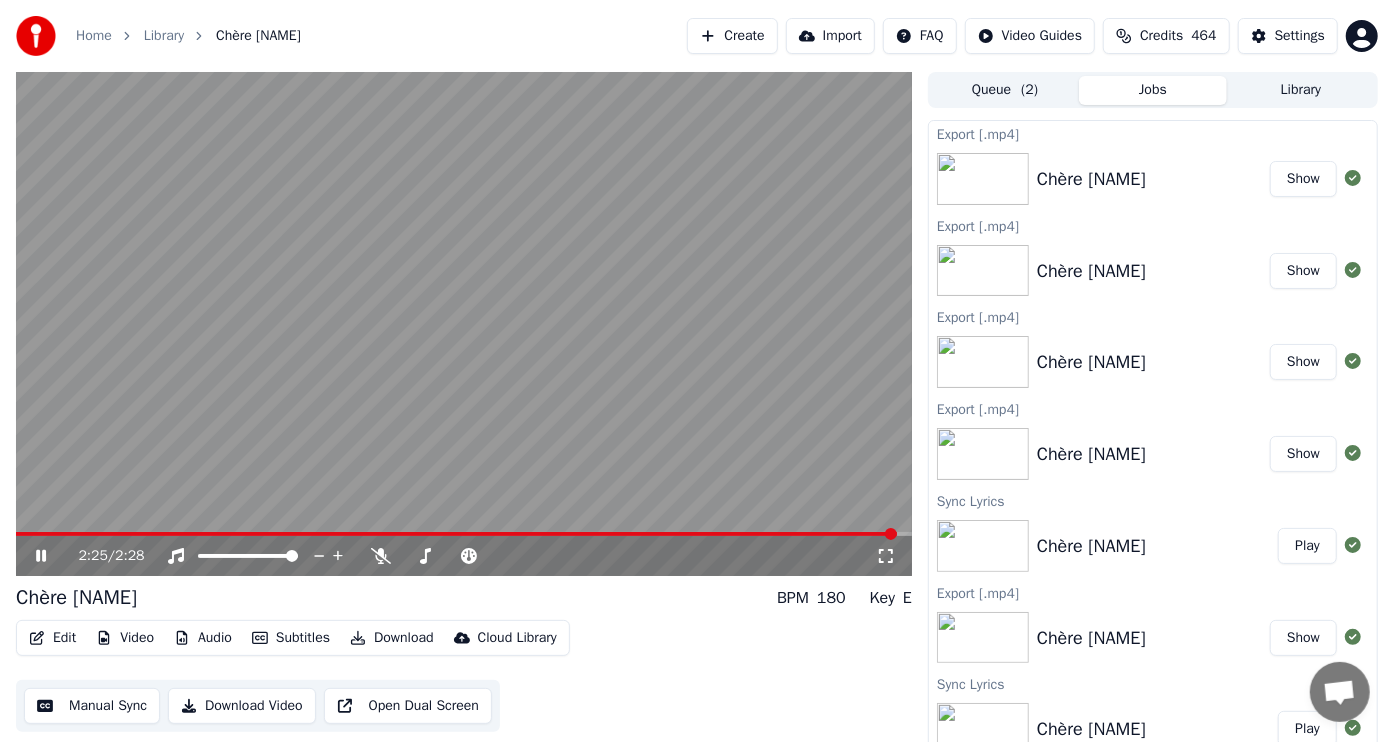 click 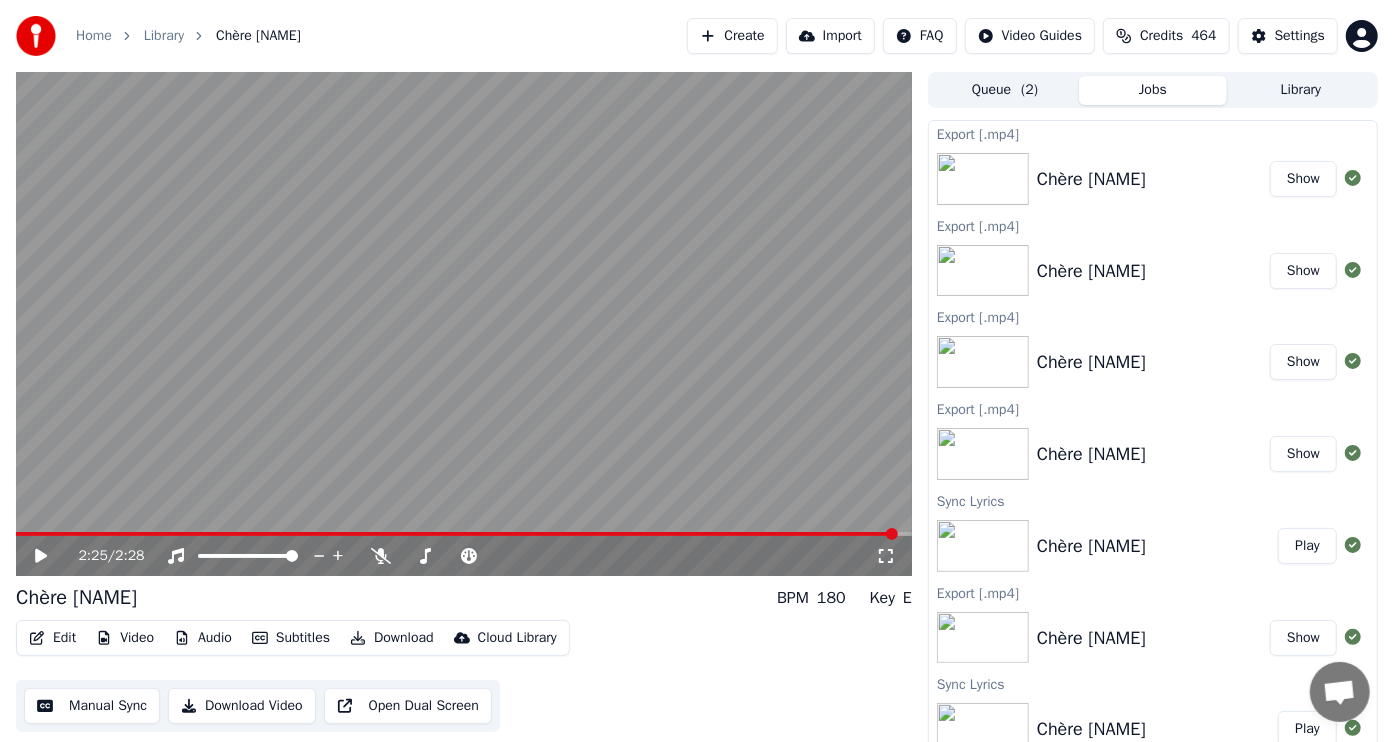 click on "Download" at bounding box center (392, 638) 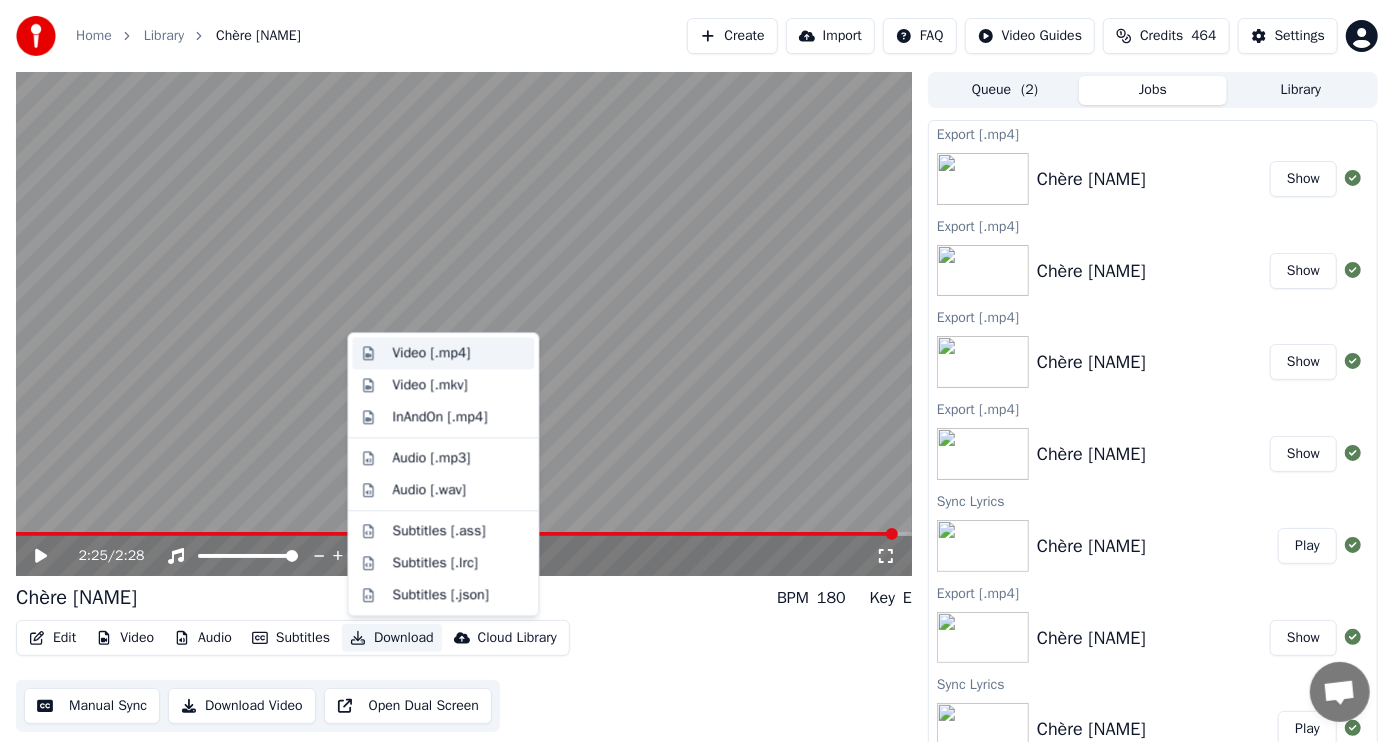 click on "Video [.mp4]" at bounding box center (431, 353) 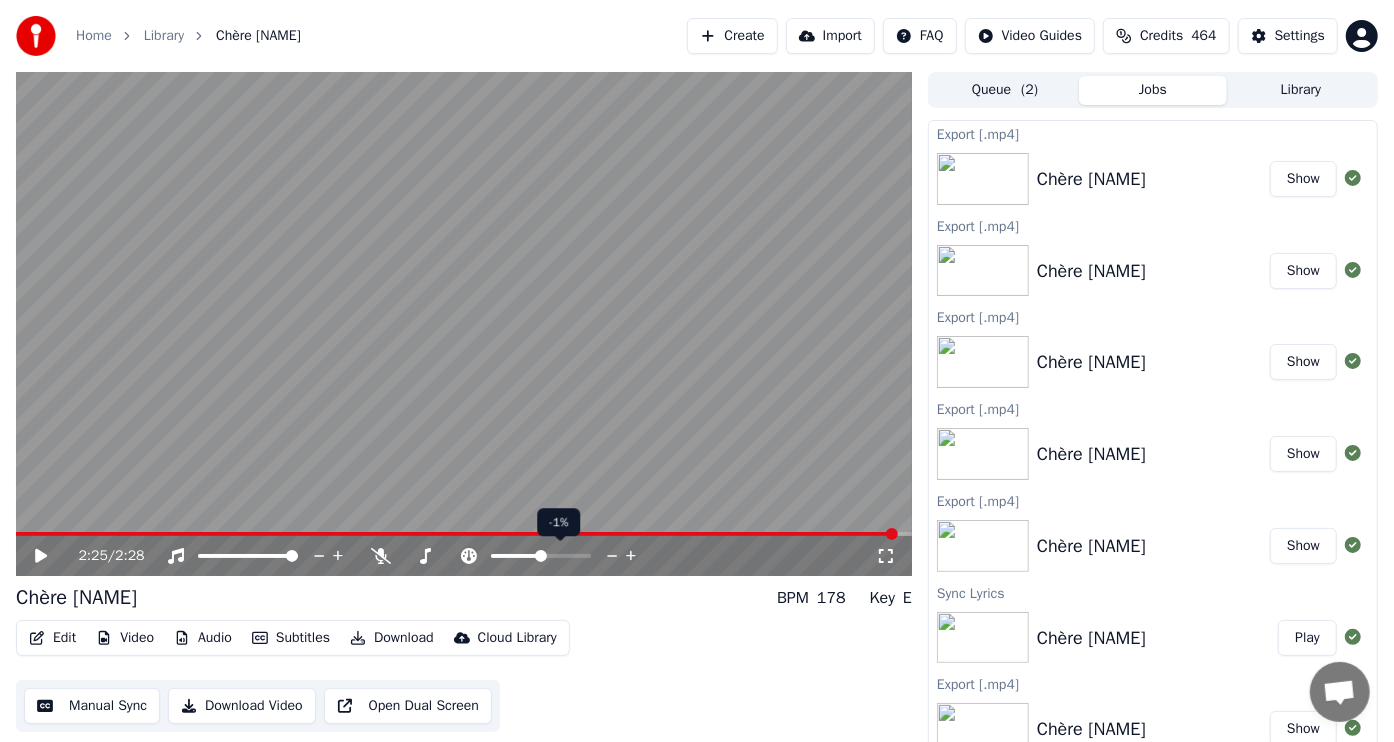 click at bounding box center [541, 556] 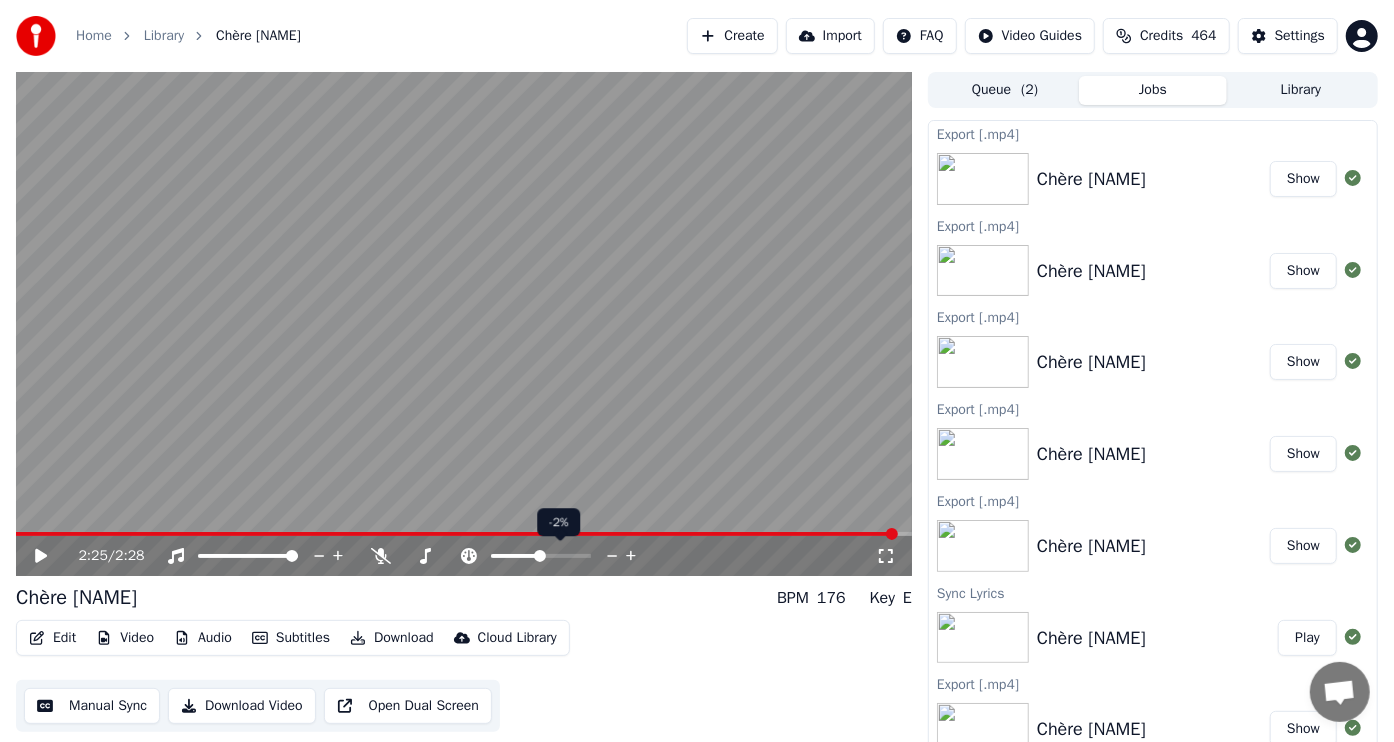 click at bounding box center [540, 556] 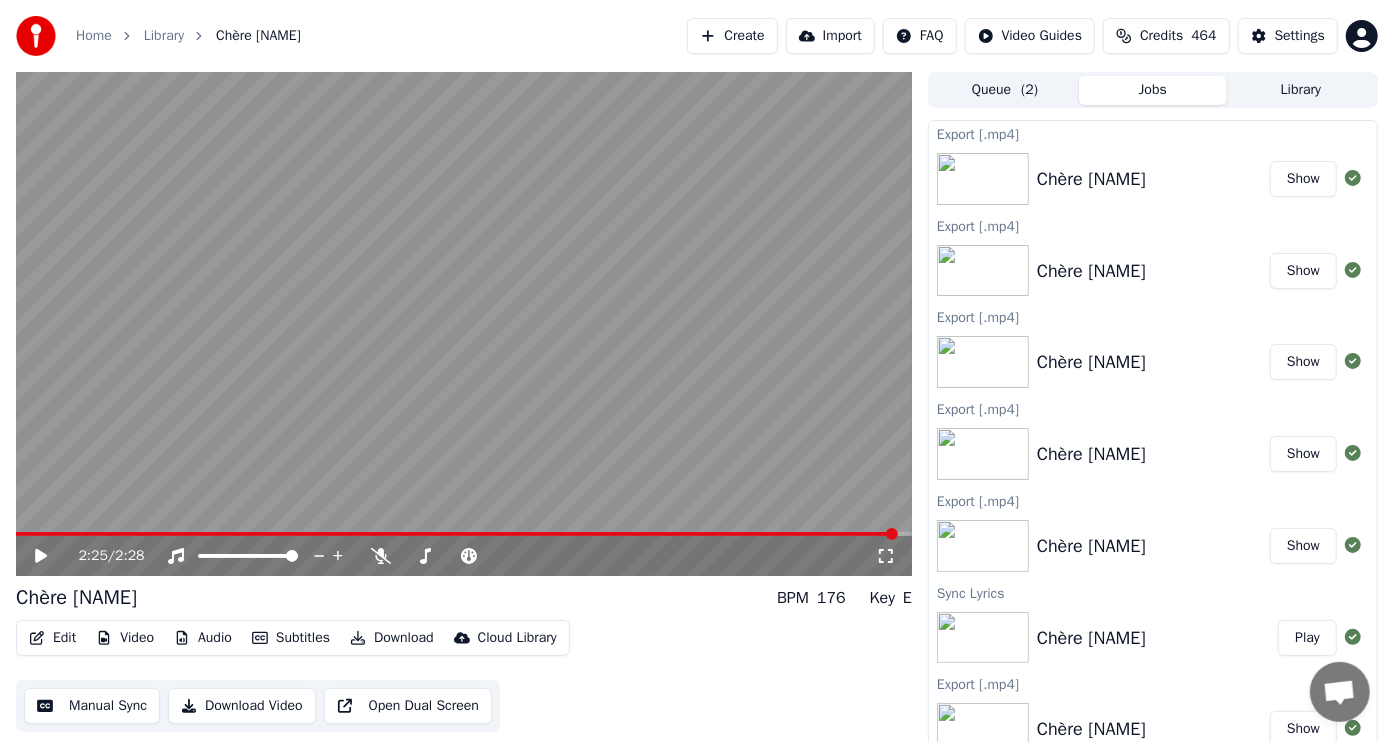 click 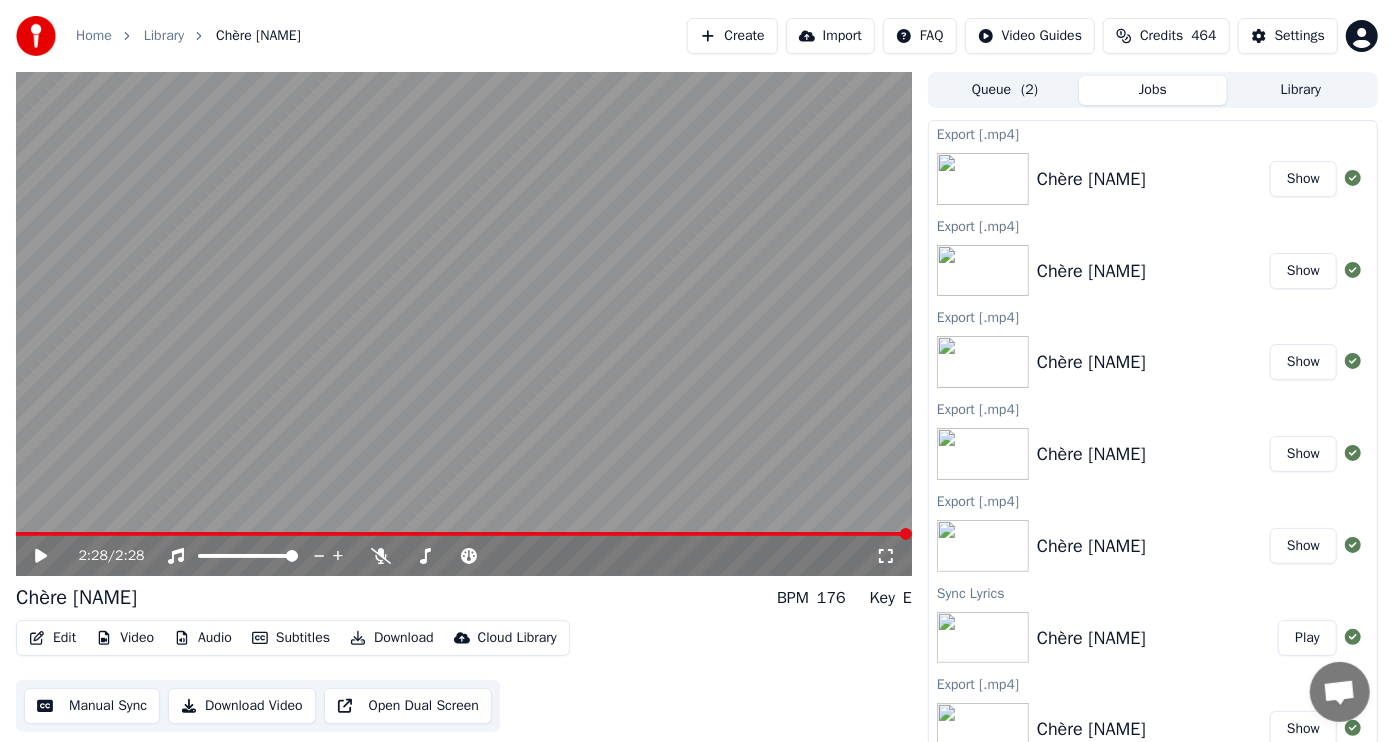 click 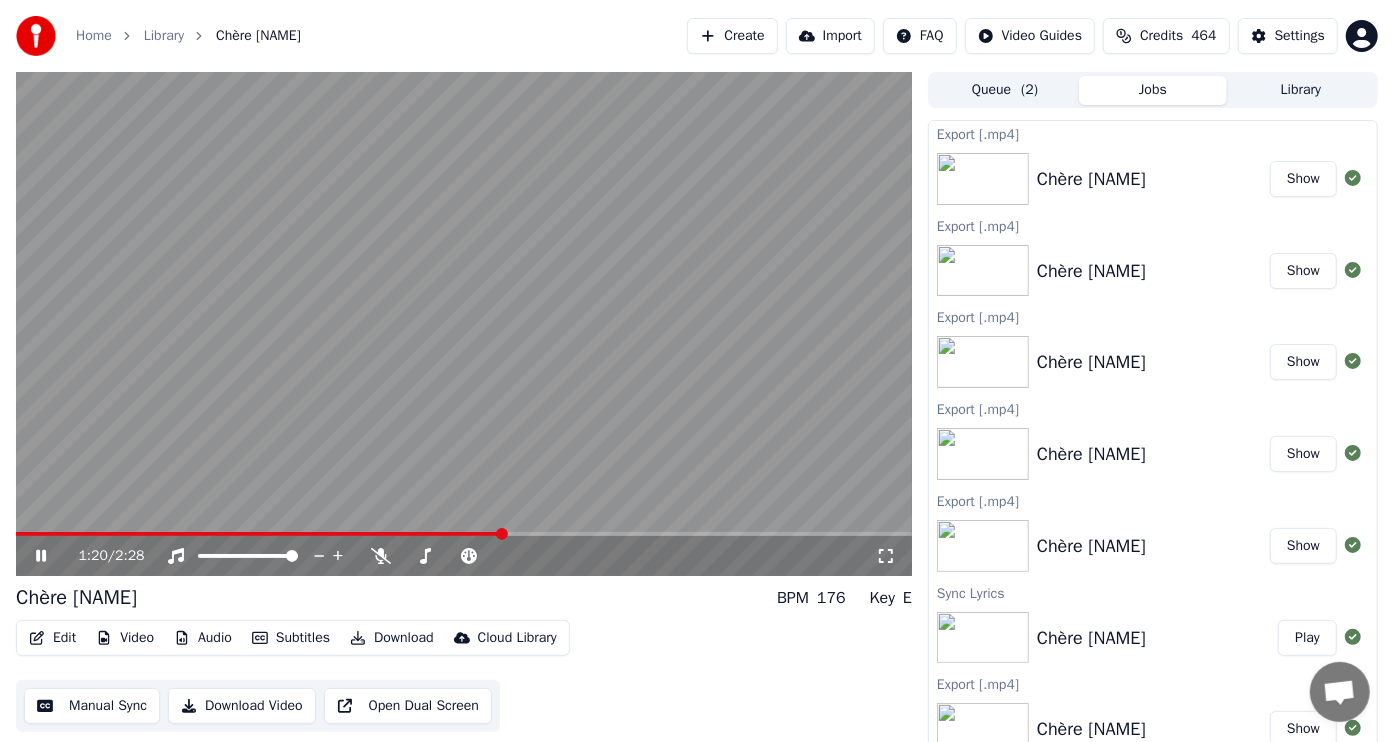 click 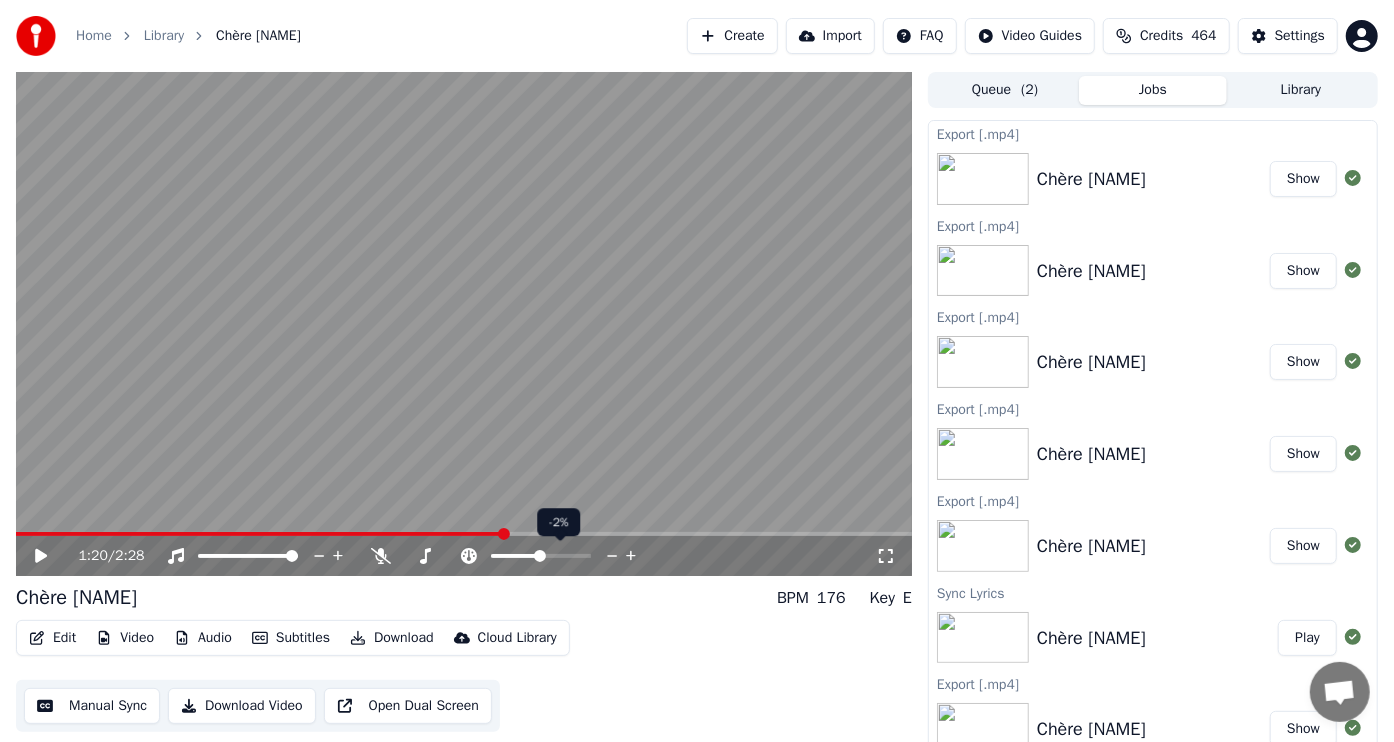 click at bounding box center [540, 556] 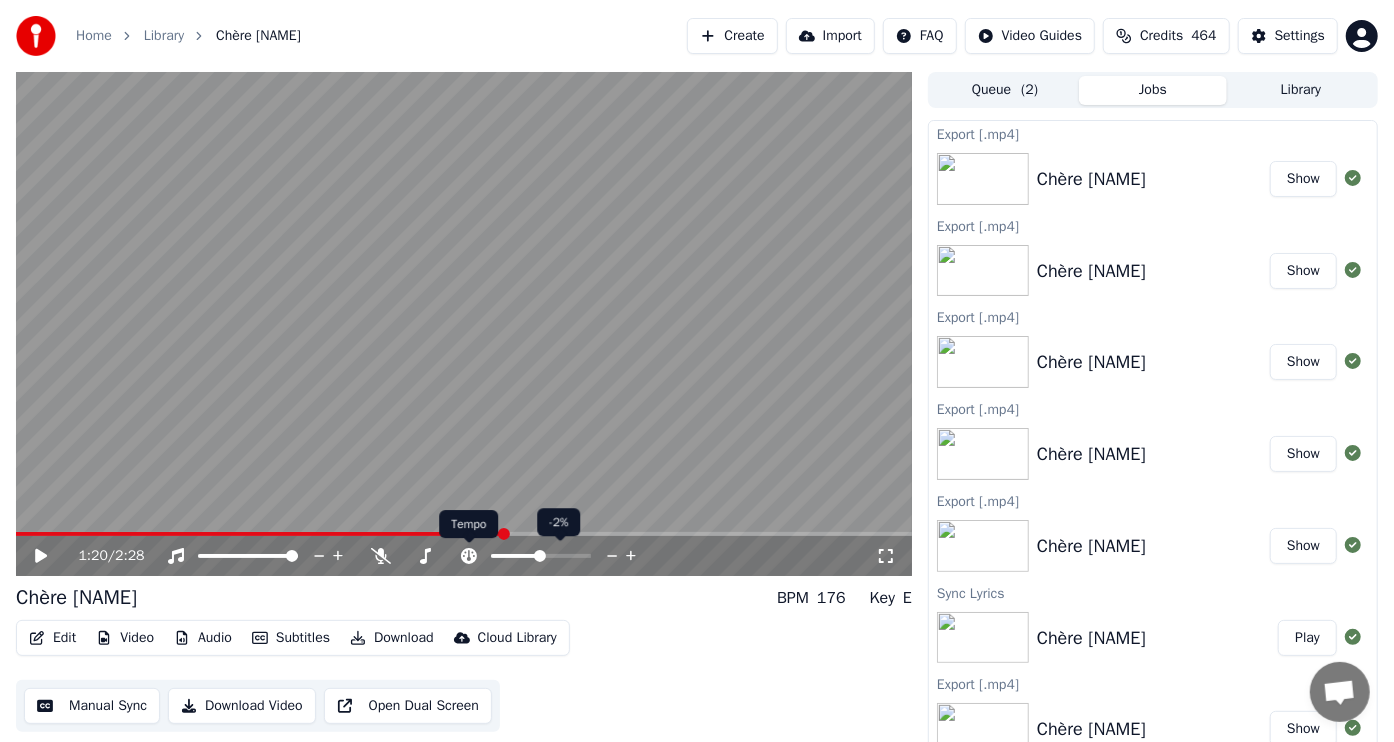 click 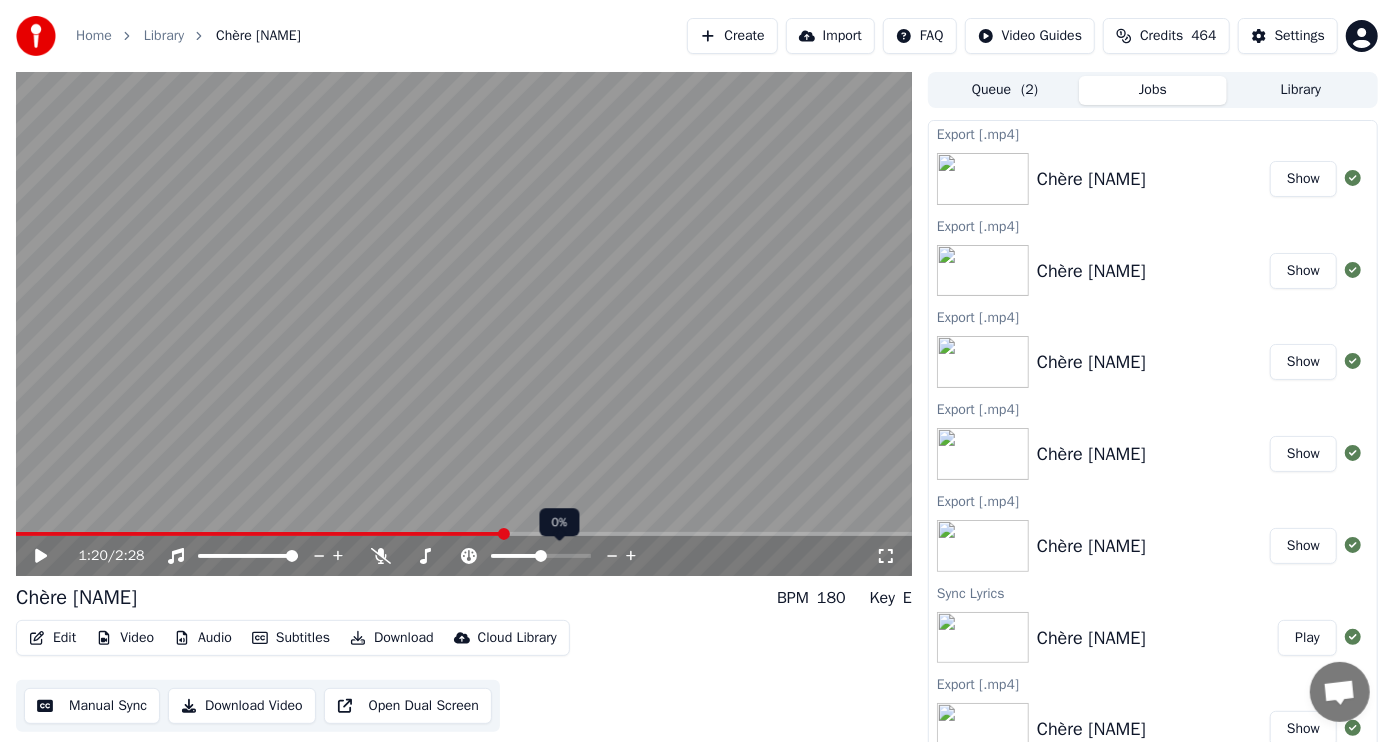 click 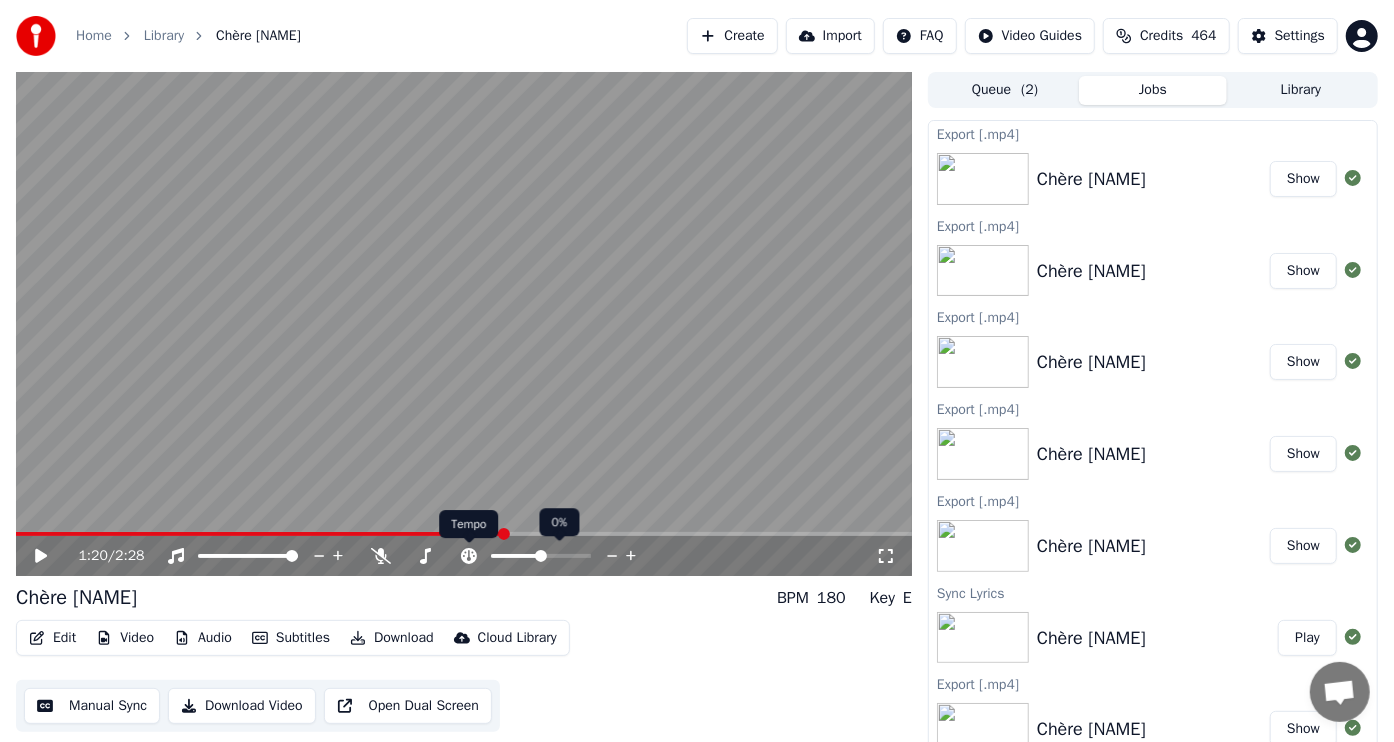 click 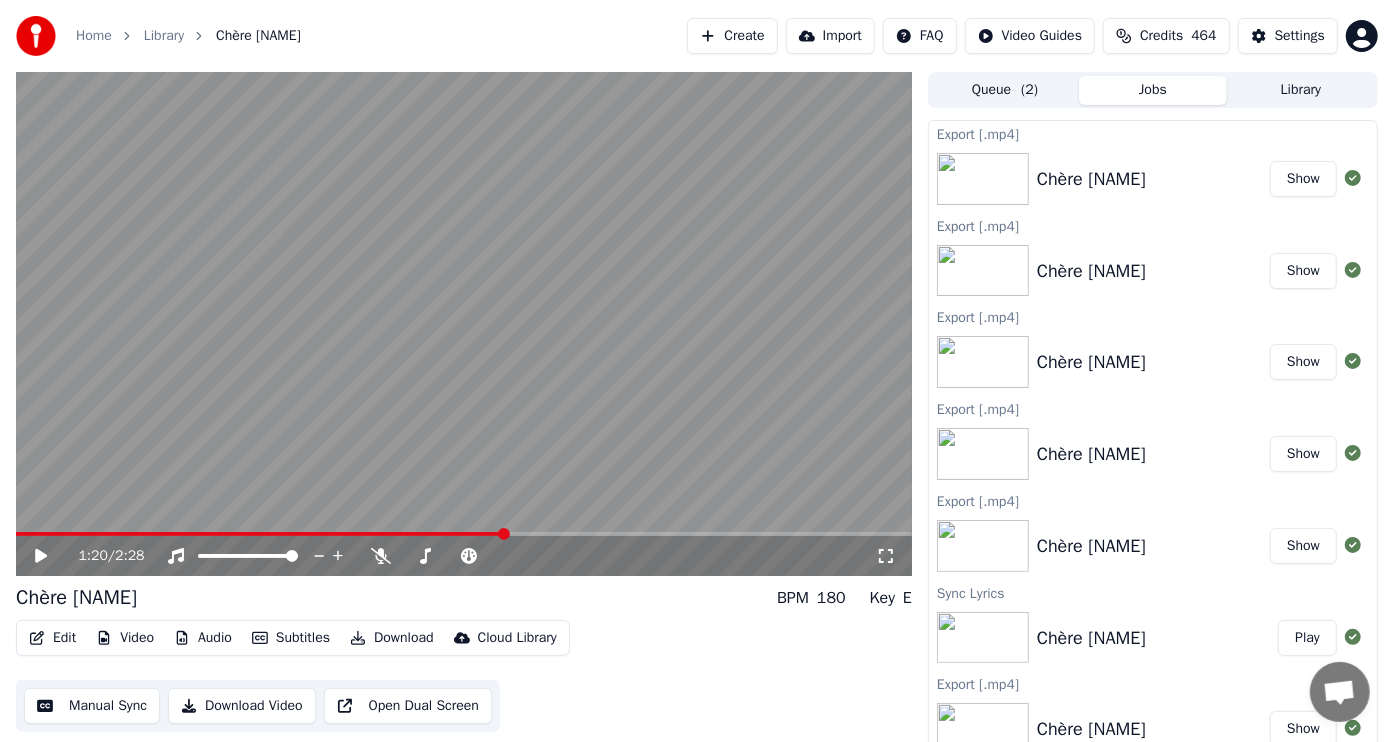 click on "1:20  /  2:28" at bounding box center (477, 556) 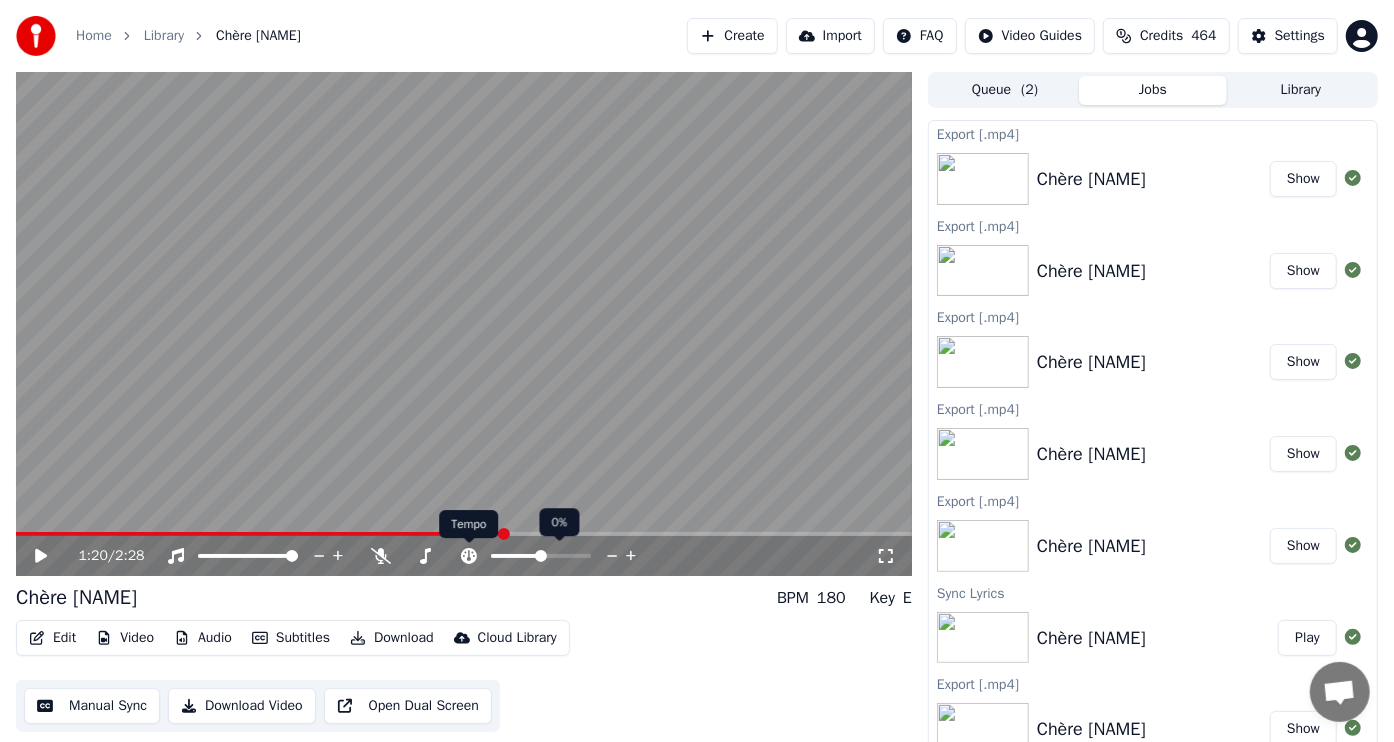 drag, startPoint x: 471, startPoint y: 557, endPoint x: 581, endPoint y: 552, distance: 110.11358 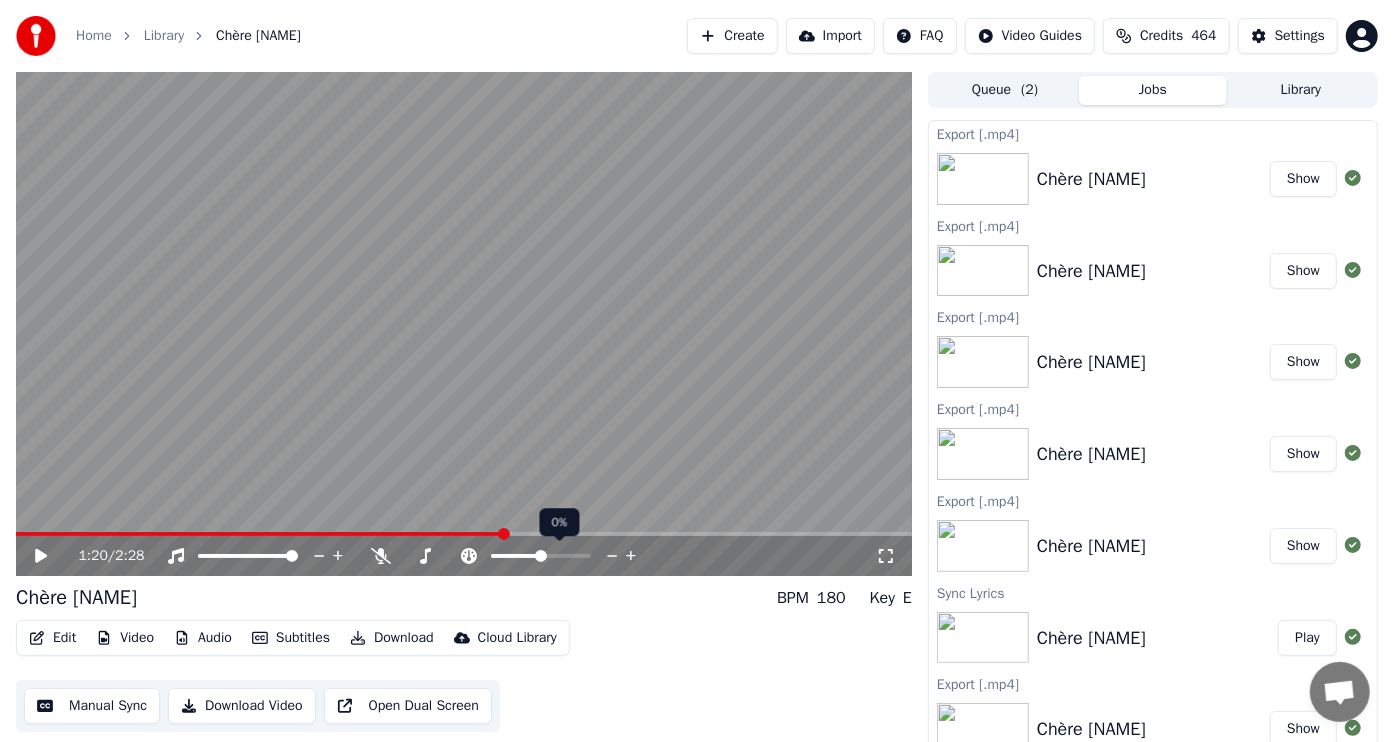 click 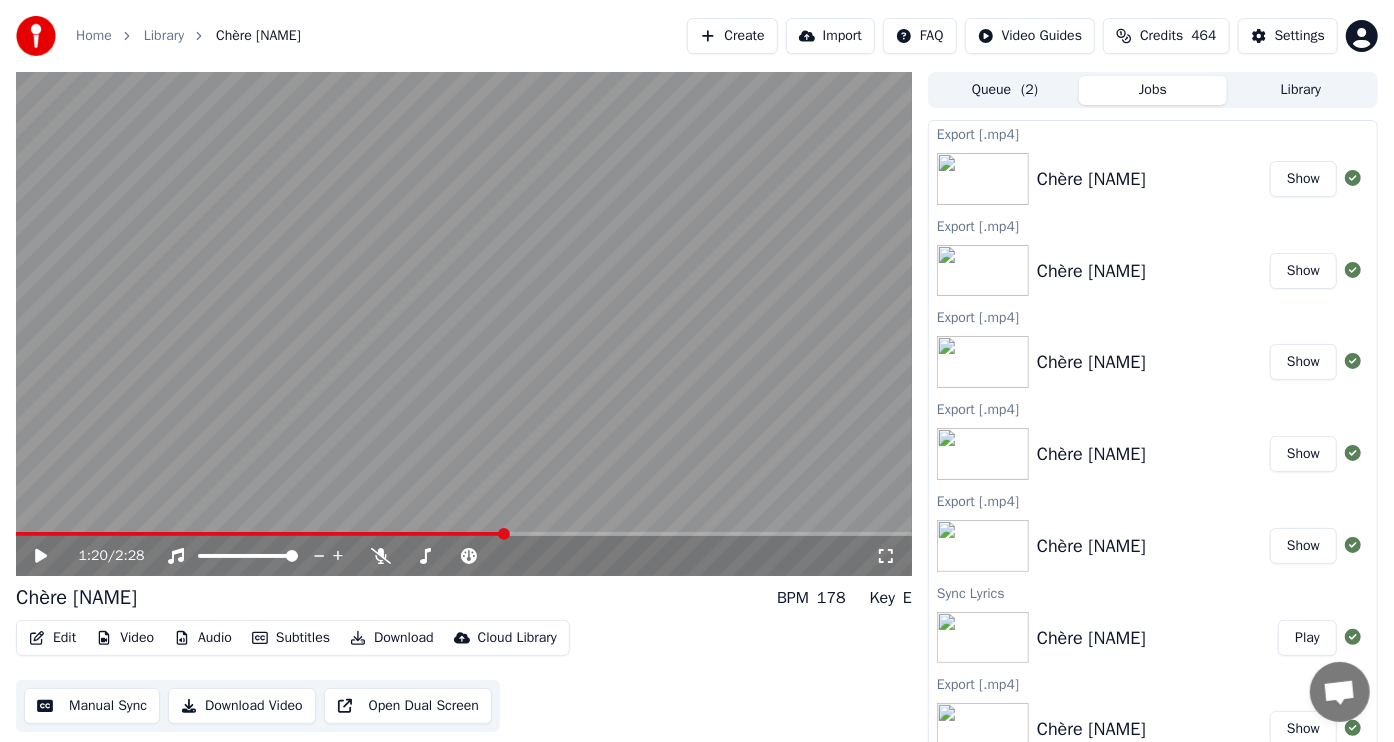 click 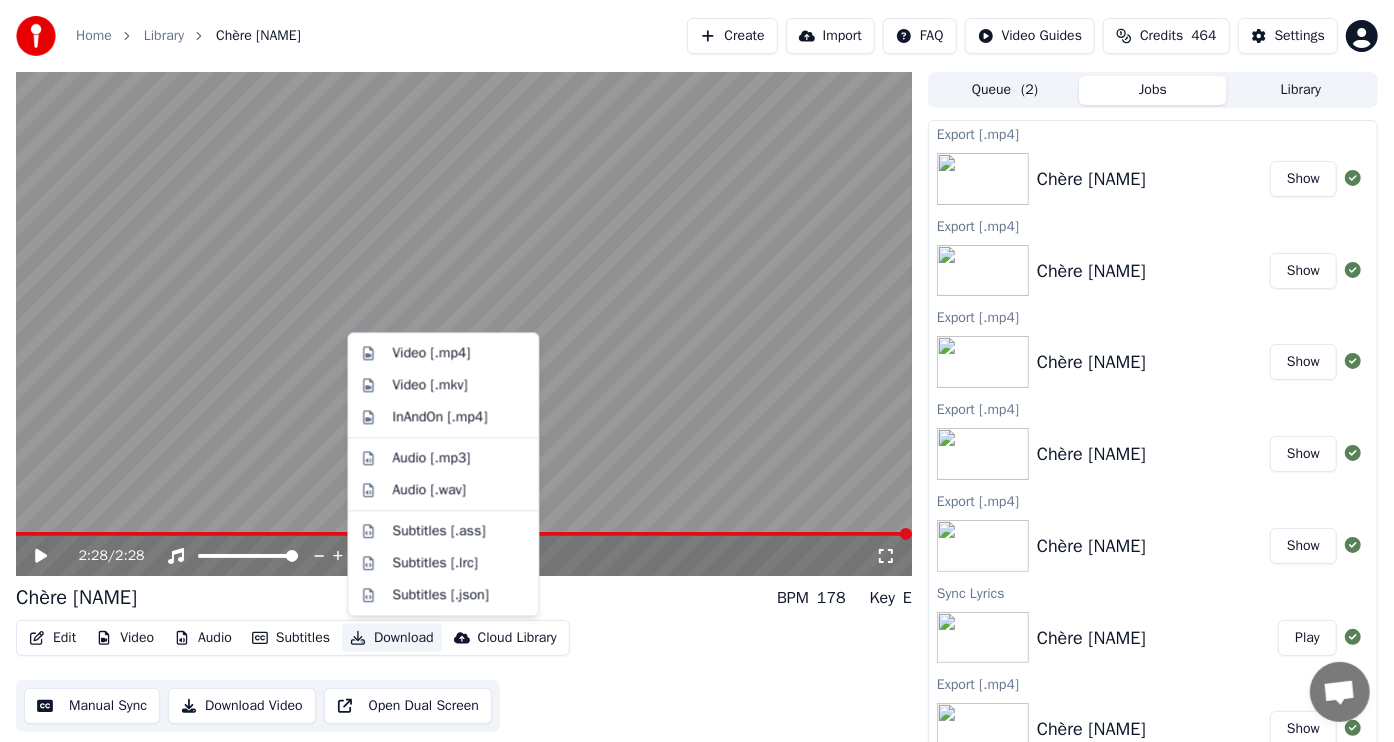 click on "Download" at bounding box center [392, 638] 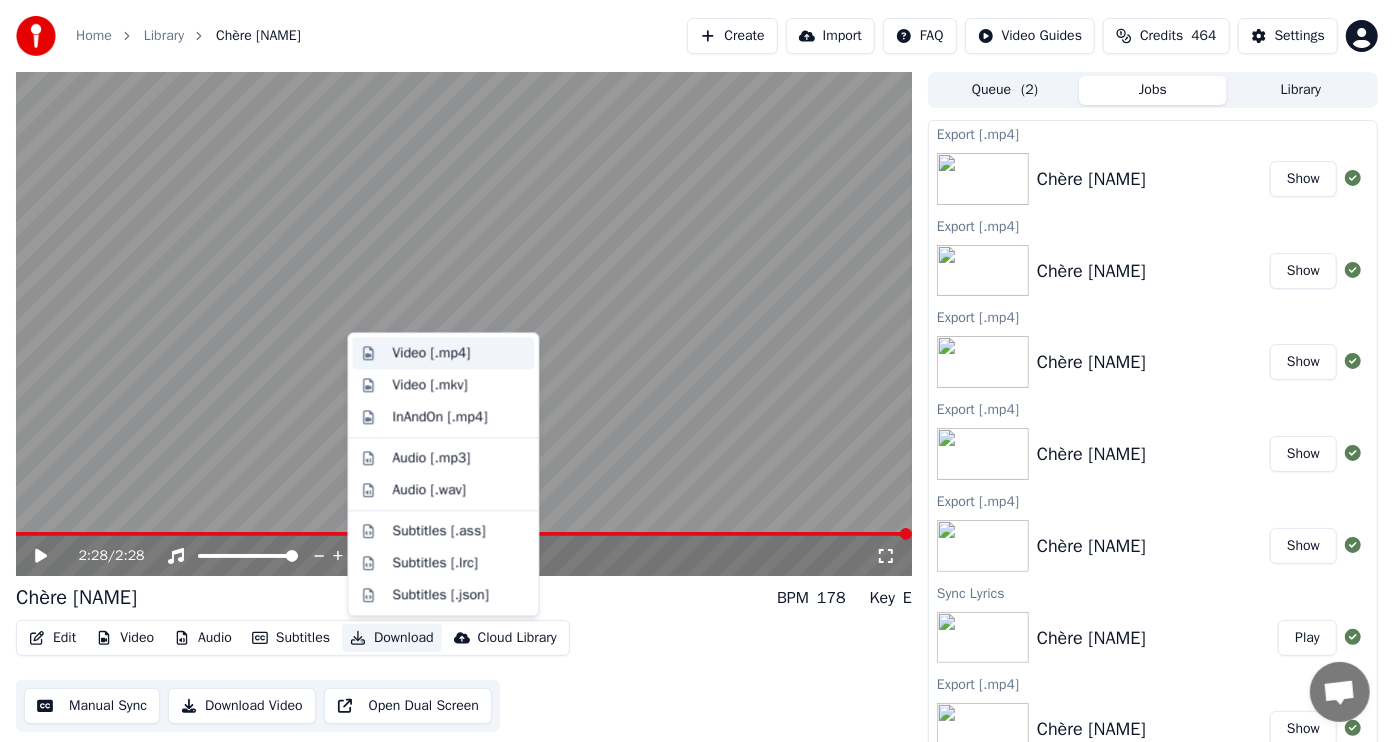click on "Video [.mp4]" at bounding box center (431, 353) 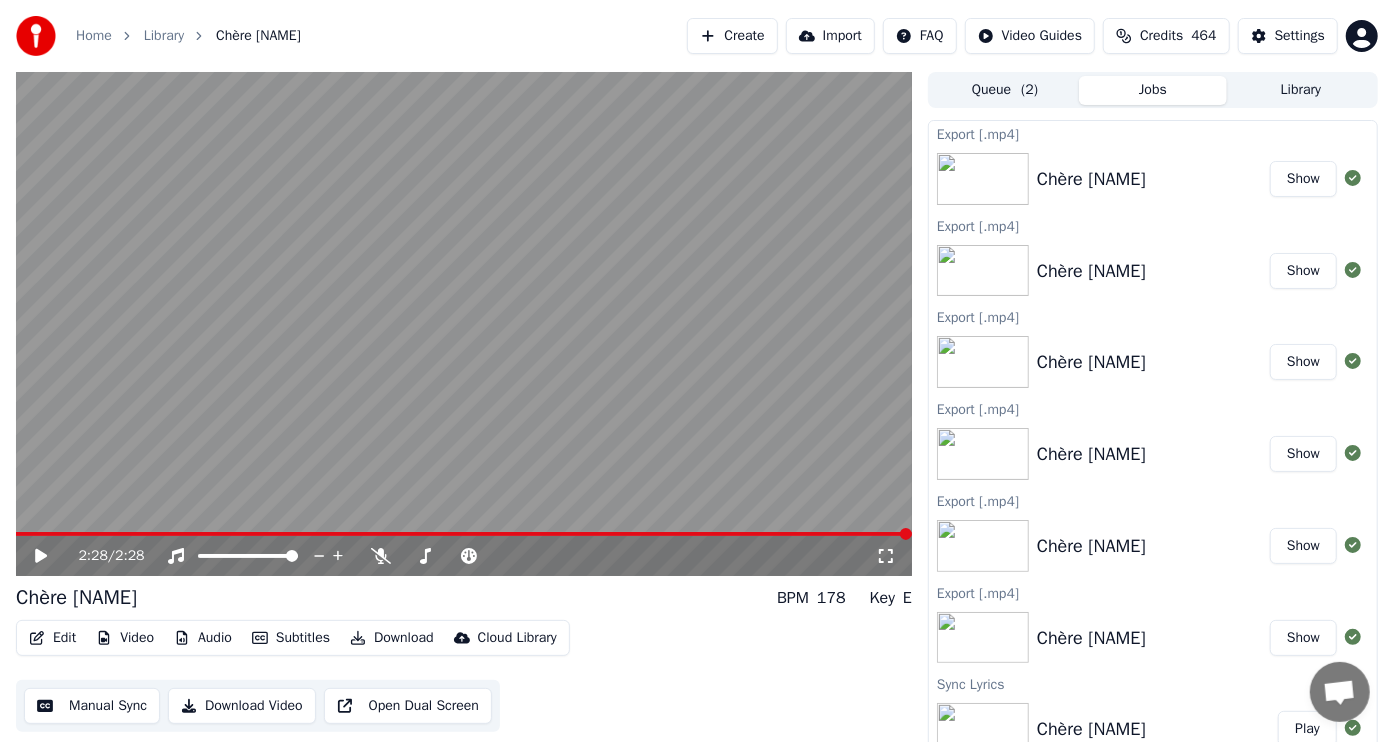 click on "Home" at bounding box center (94, 36) 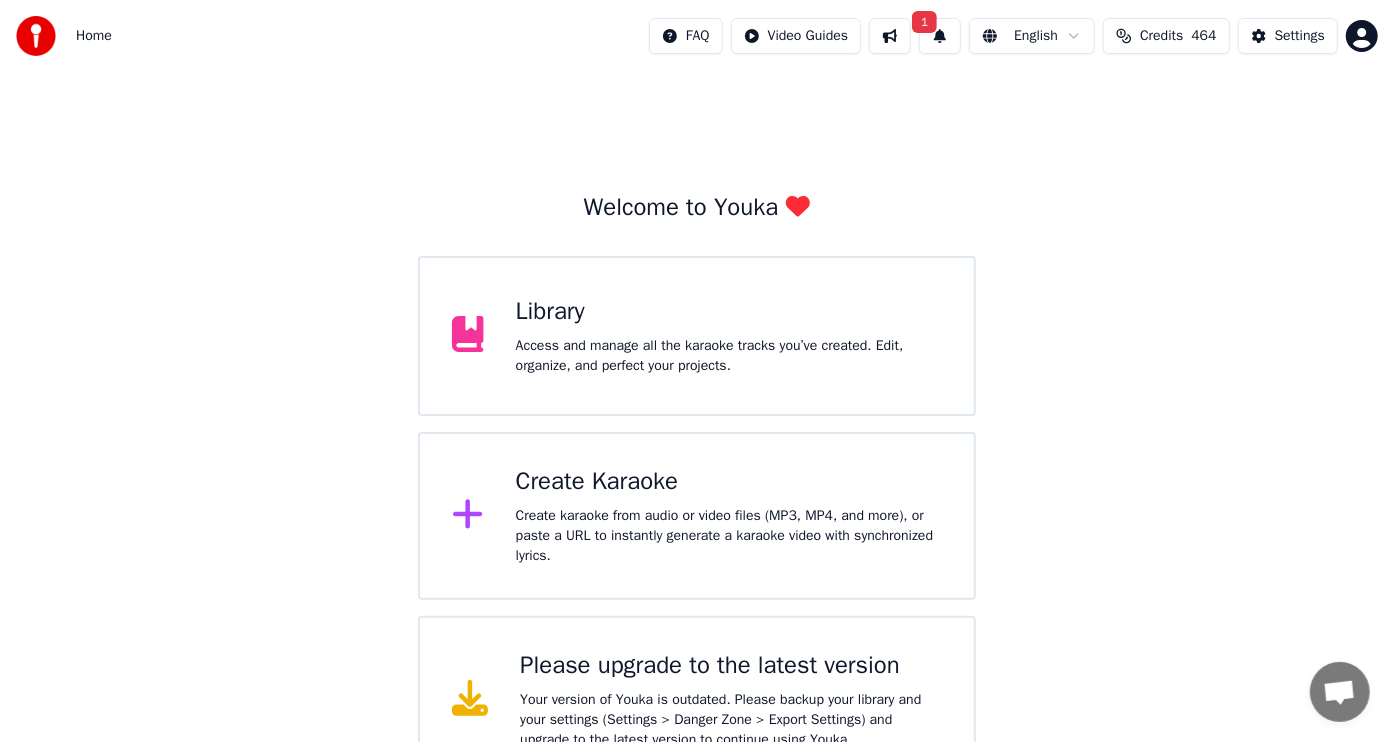 click on "Home FAQ Video Guides 1 English Credits 464 Settings Welcome to Youka Library Access and manage all the karaoke tracks you’ve created. Edit, organize, and perfect your projects. Create Karaoke Create karaoke from audio or video files (MP3, MP4, and more), or paste a URL to instantly generate a karaoke video with synchronized lyrics. Please upgrade to the latest version Your version of Youka is outdated. Please backup your library and your settings (Settings > Danger Zone > Export Settings) and upgrade to the latest version to continue using Youka." at bounding box center [697, 392] 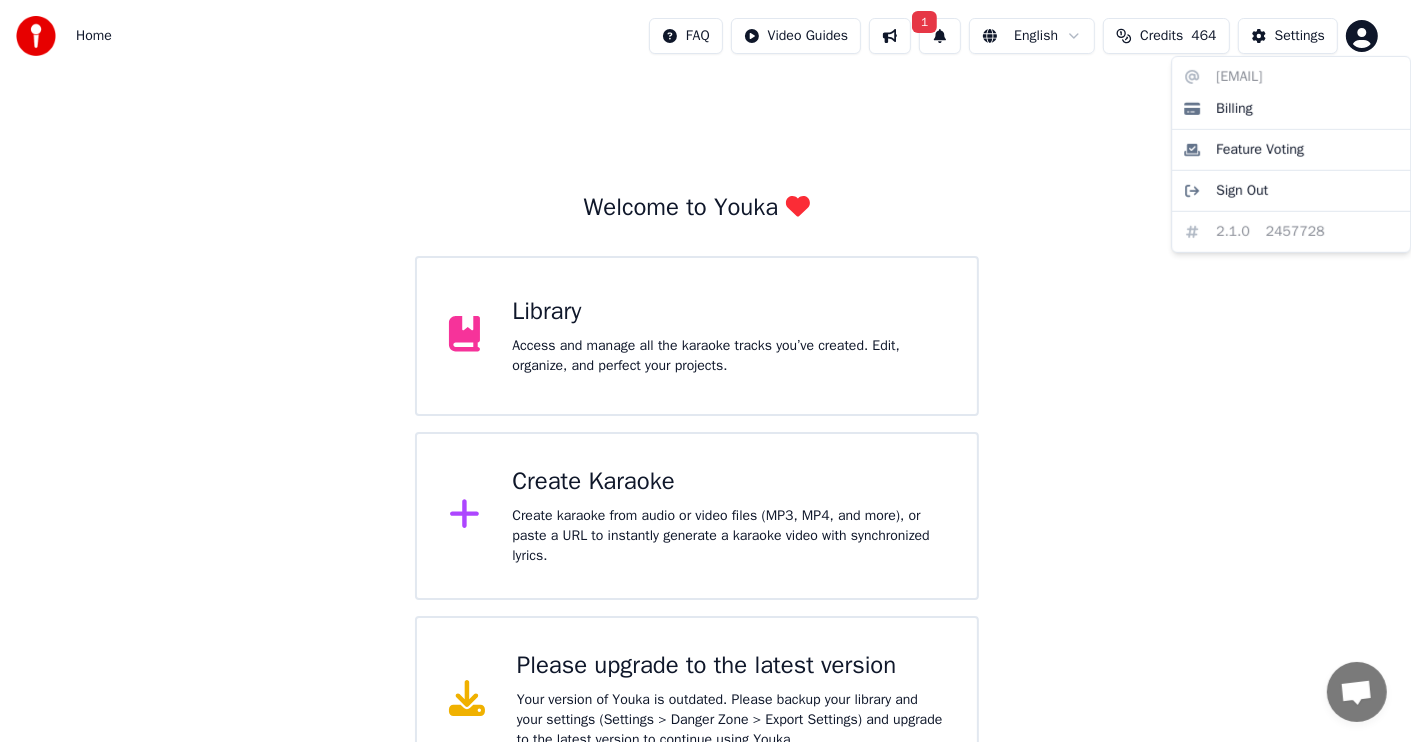 click on "Home FAQ Video Guides 1 English Credits 464 Settings Welcome to Youka Library Access and manage all the karaoke tracks you’ve created. Edit, organize, and perfect your projects. Create Karaoke Create karaoke from audio or video files (MP3, MP4, and more), or paste a URL to instantly generate a karaoke video with synchronized lyrics. Please upgrade to the latest version Your version of Youka is outdated. Please backup your library and your settings (Settings > Danger Zone > Export Settings) and upgrade to the latest version to continue using Youka. [EMAIL] Billing Feature Voting Sign Out 2.1.0 [NUMBER]" at bounding box center [705, 392] 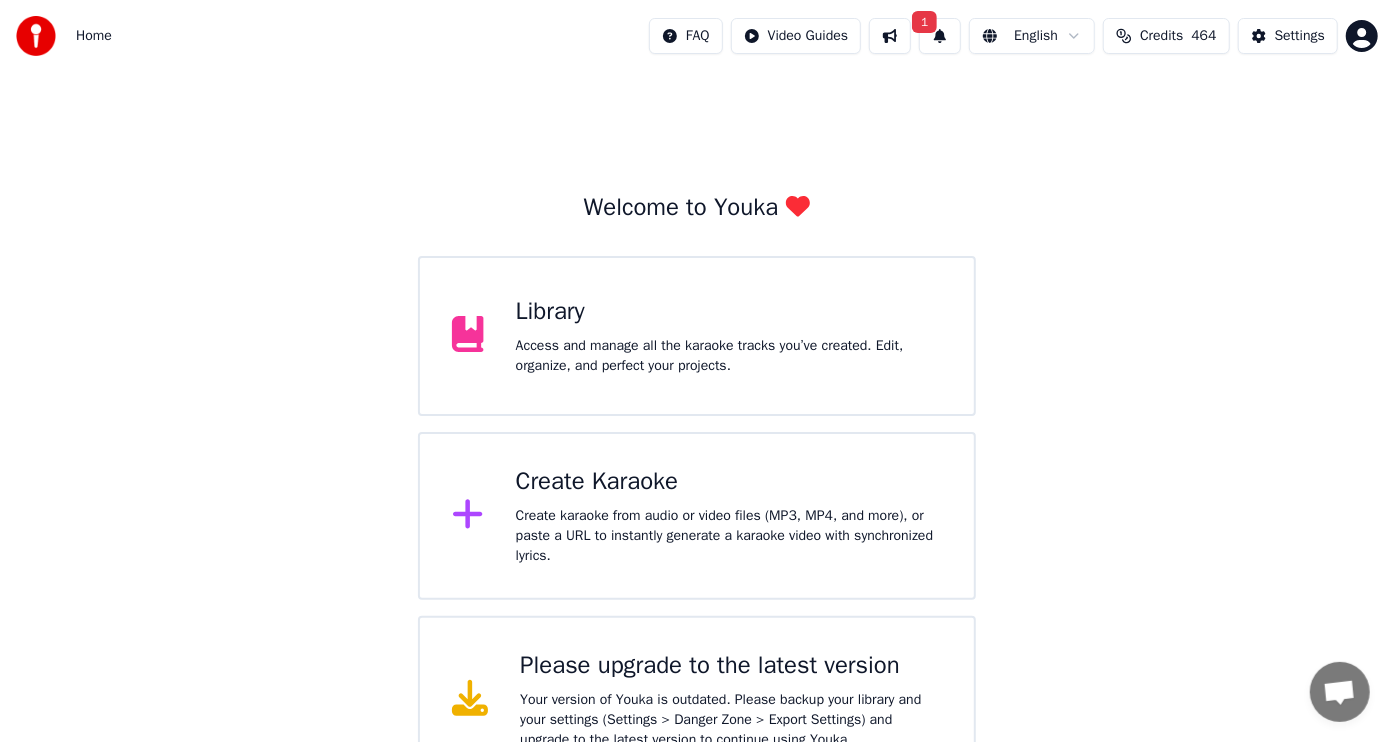 scroll, scrollTop: 41, scrollLeft: 0, axis: vertical 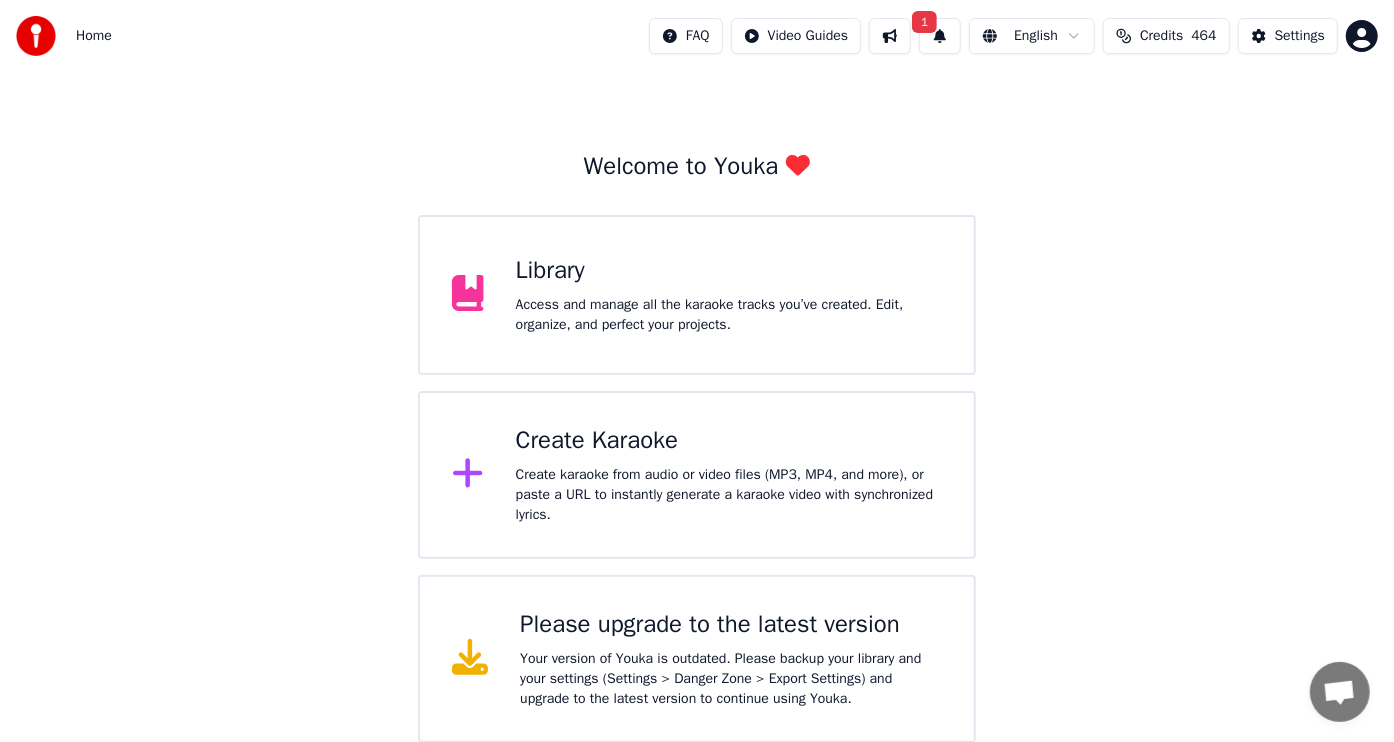 click on "Your version of Youka is outdated. Please backup your library and your settings (Settings > Danger Zone > Export Settings) and upgrade to the latest version to continue using Youka." at bounding box center [731, 679] 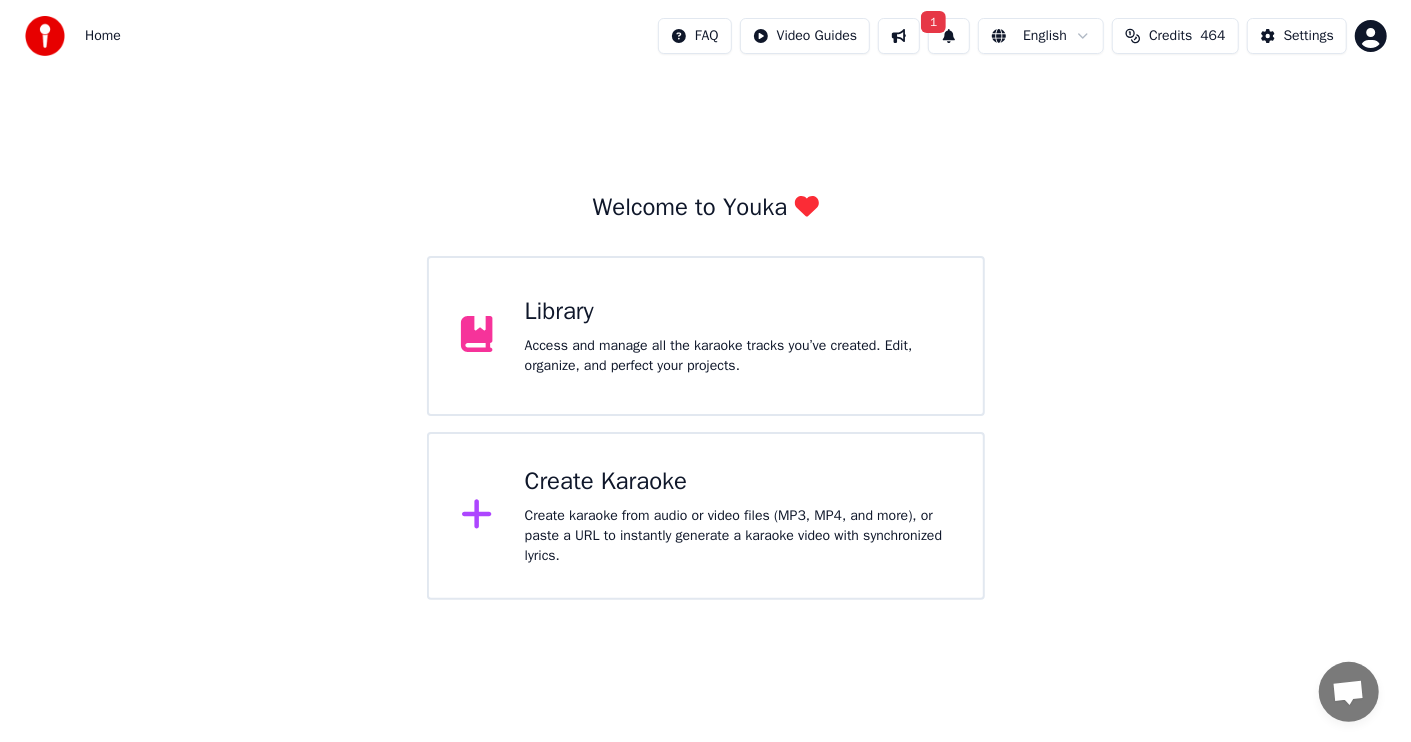 scroll, scrollTop: 0, scrollLeft: 0, axis: both 